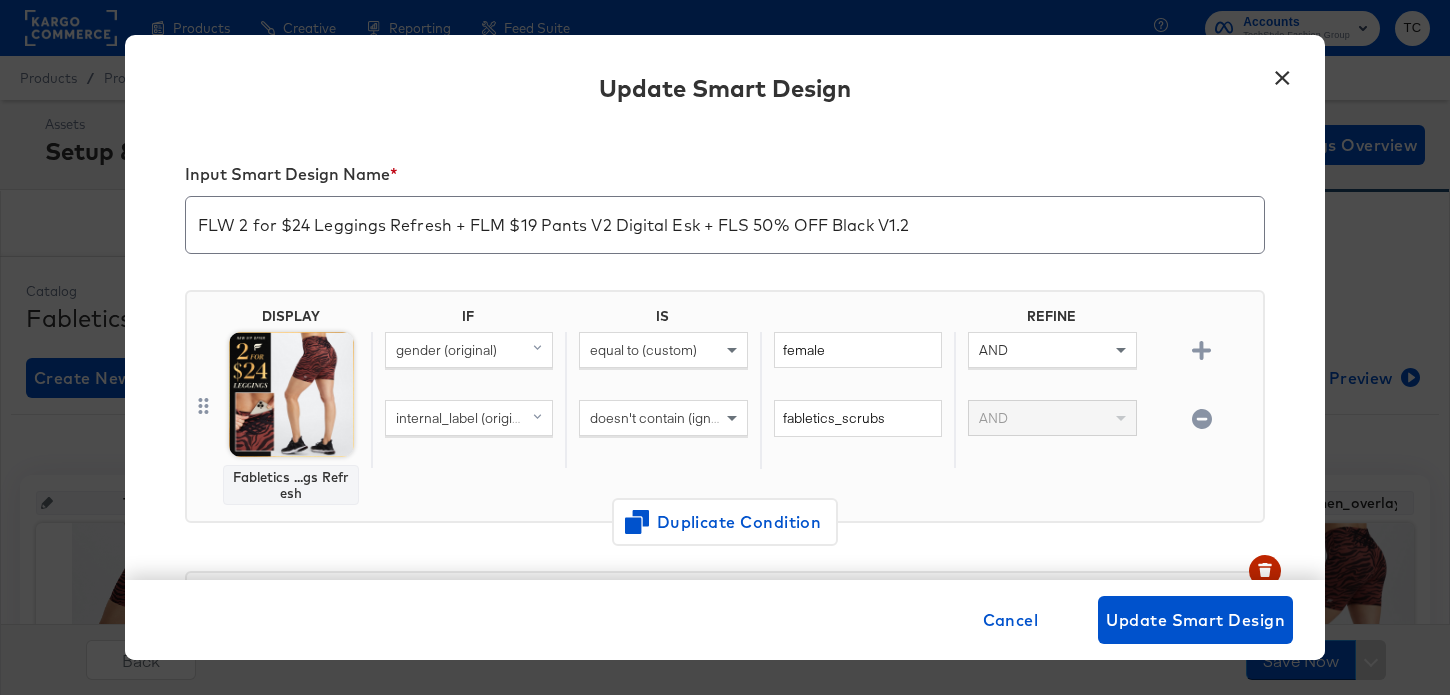 scroll, scrollTop: 277, scrollLeft: 0, axis: vertical 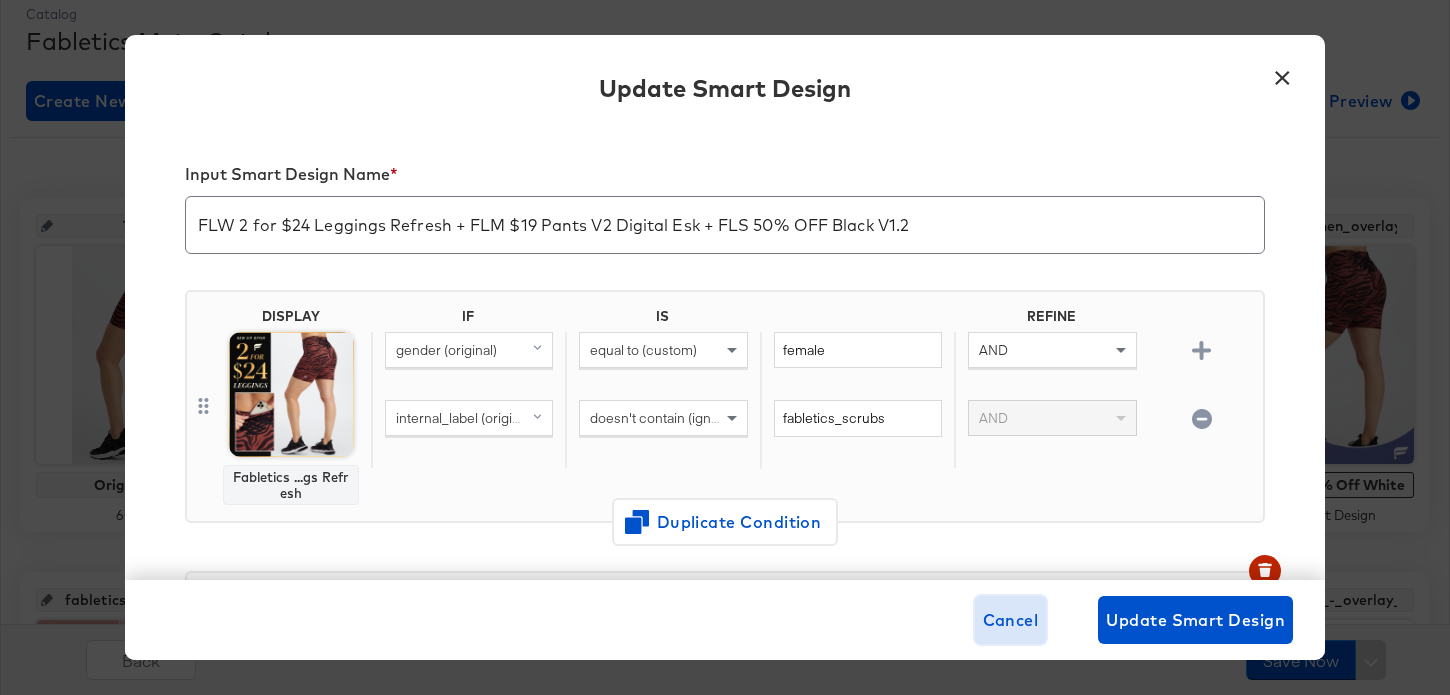 click on "Cancel" at bounding box center (1011, 620) 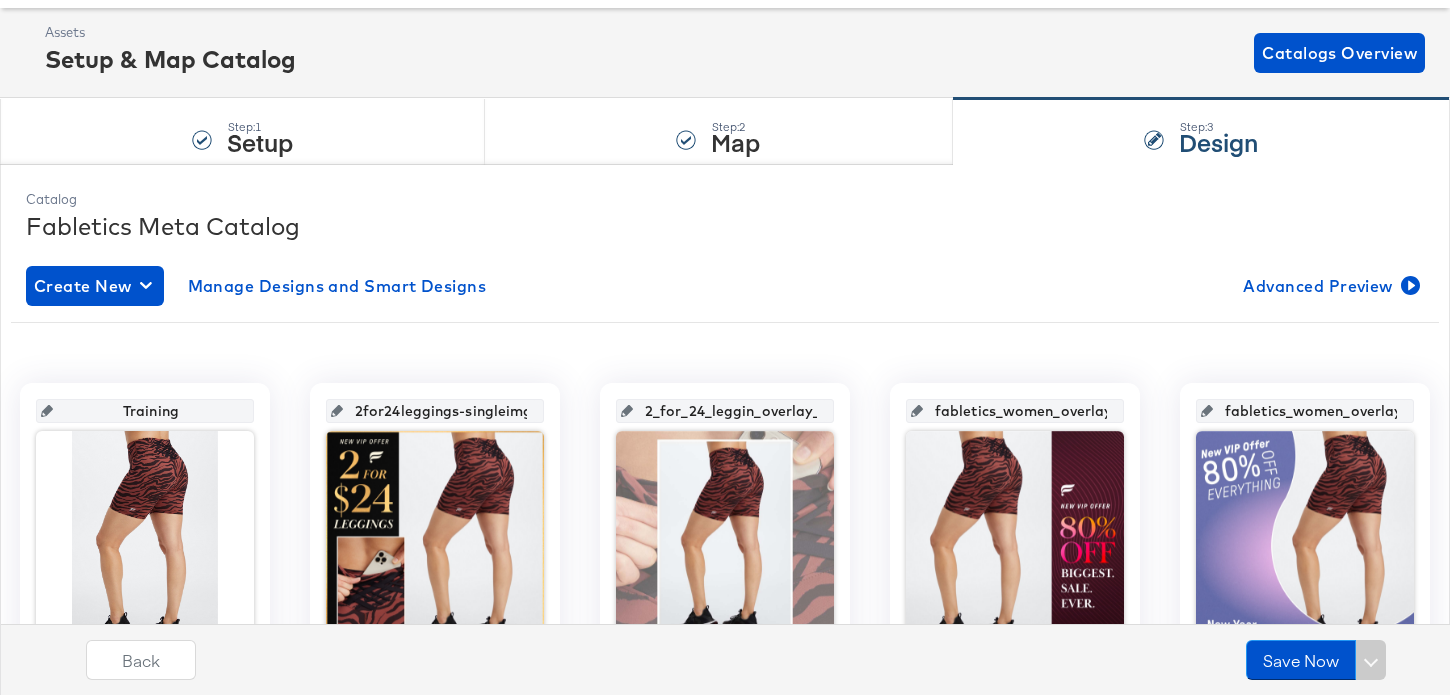 scroll, scrollTop: 0, scrollLeft: 0, axis: both 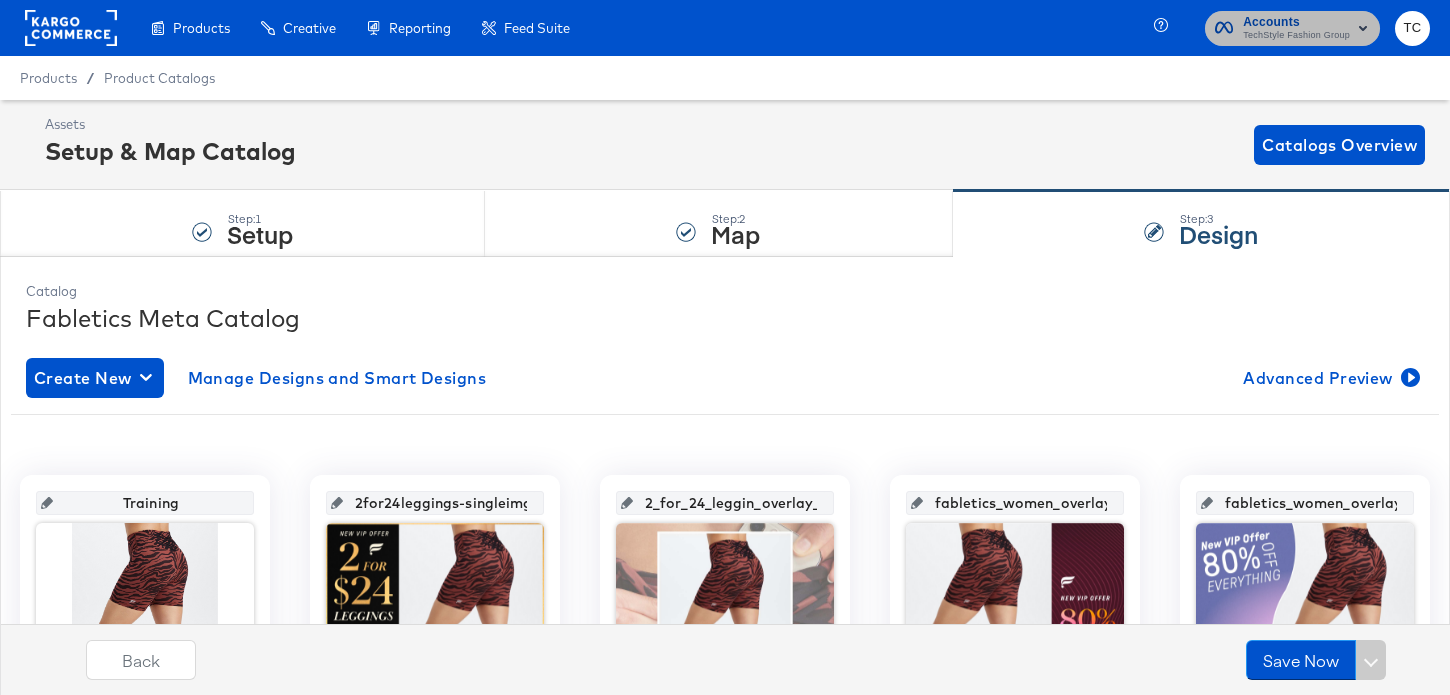 click on "TechStyle Fashion Group" at bounding box center (1296, 36) 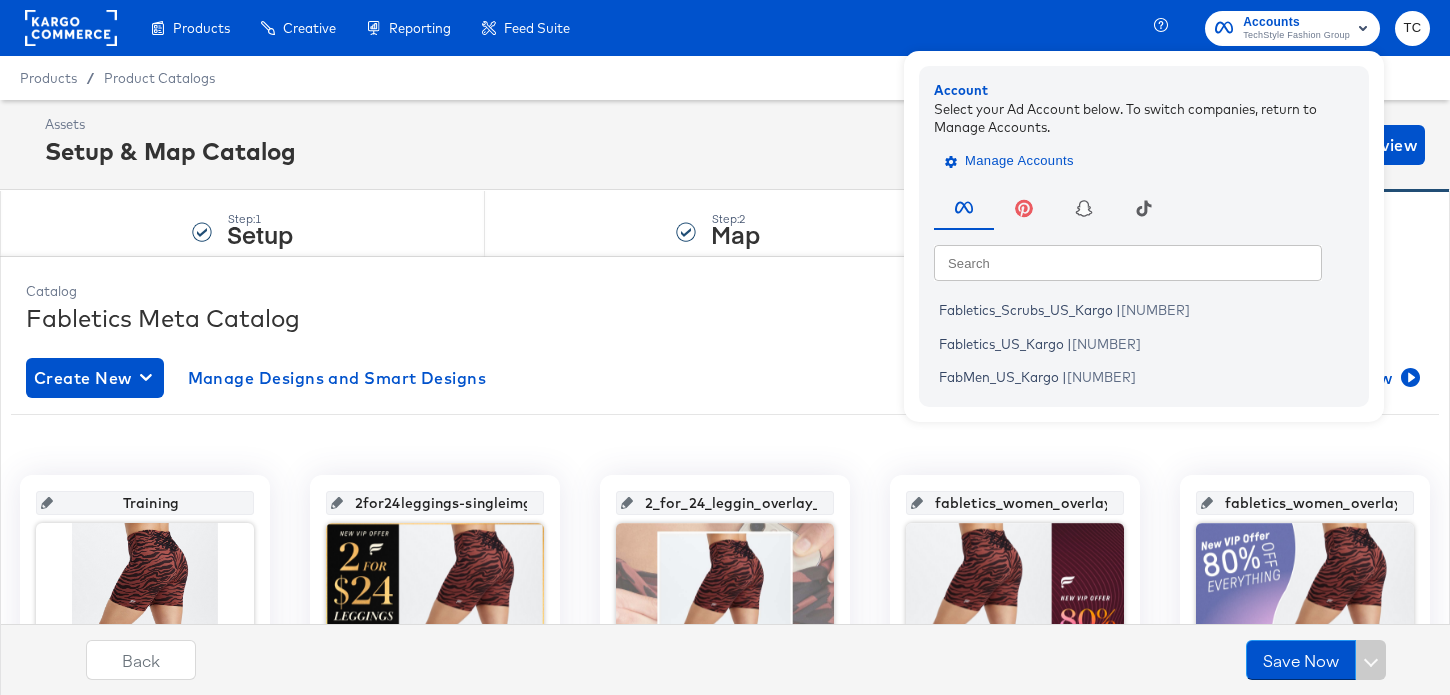 click on "Manage Accounts" at bounding box center (1011, 161) 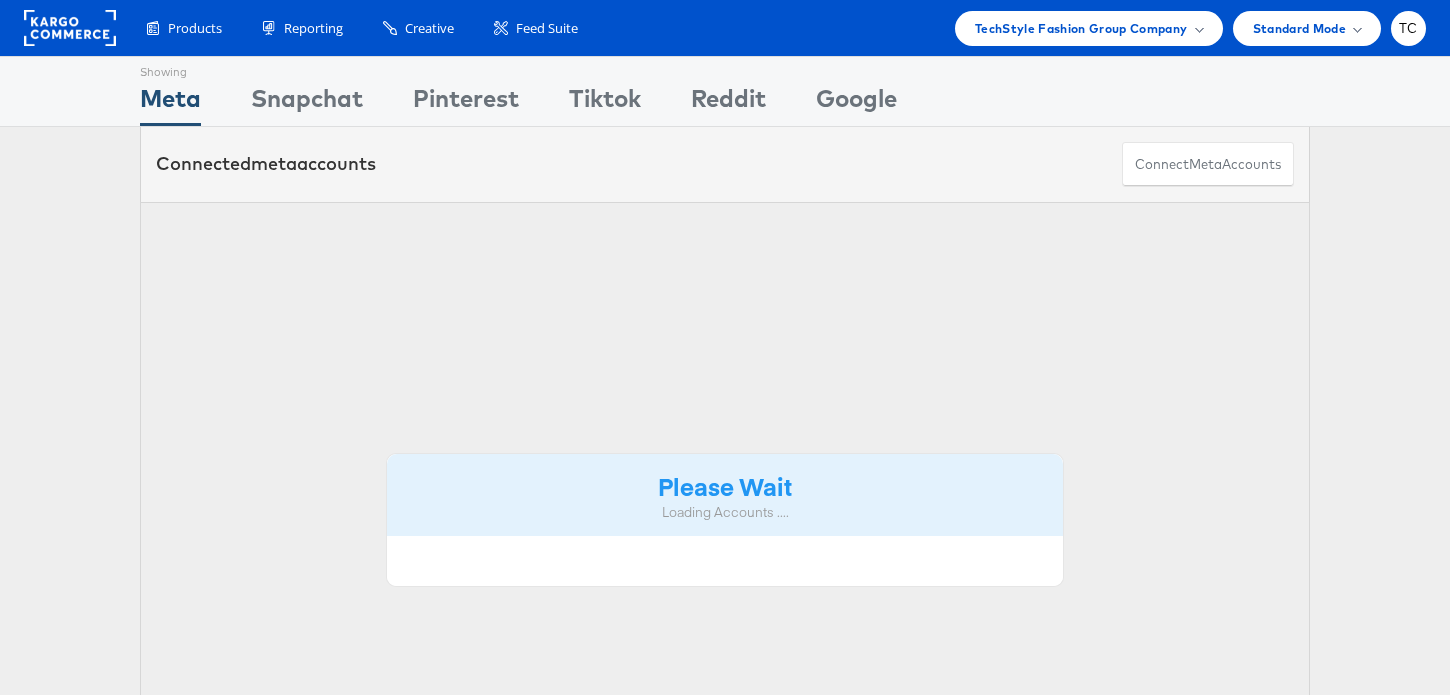 scroll, scrollTop: 0, scrollLeft: 0, axis: both 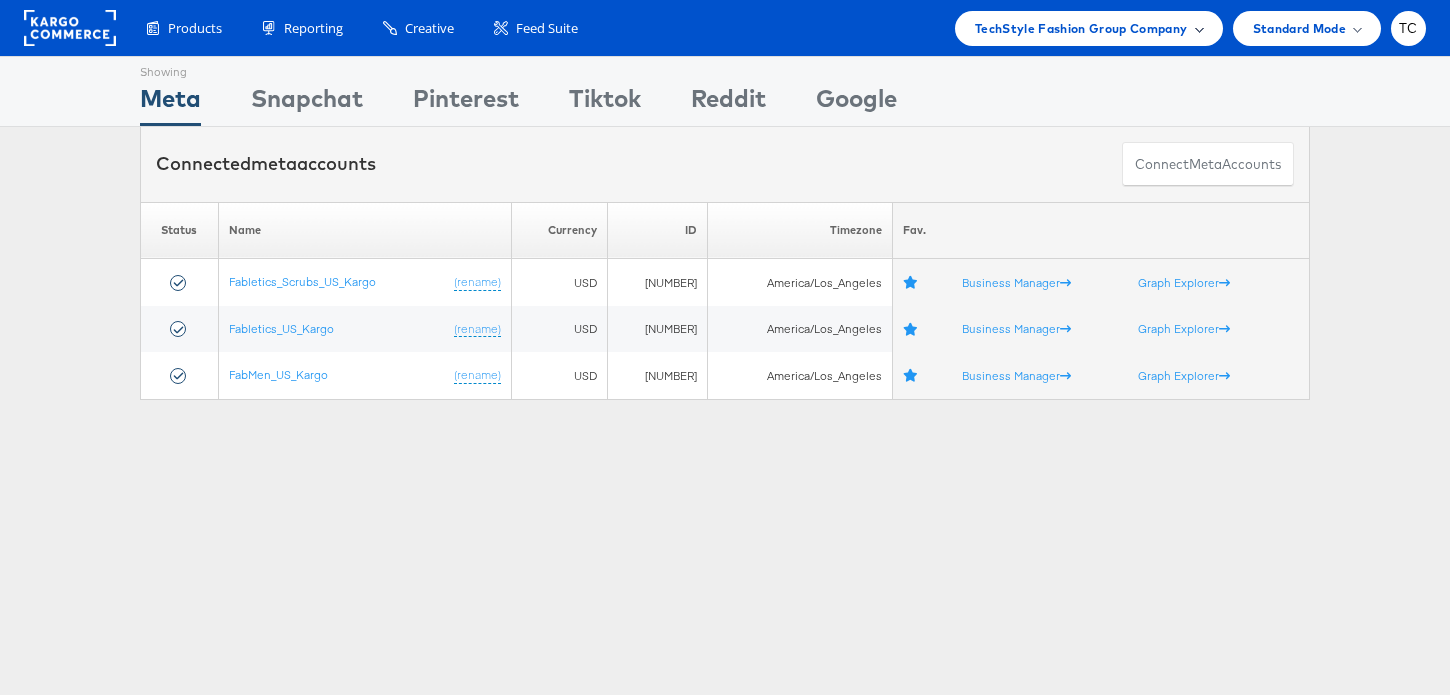 click on "TechStyle Fashion Group Company" at bounding box center (1081, 28) 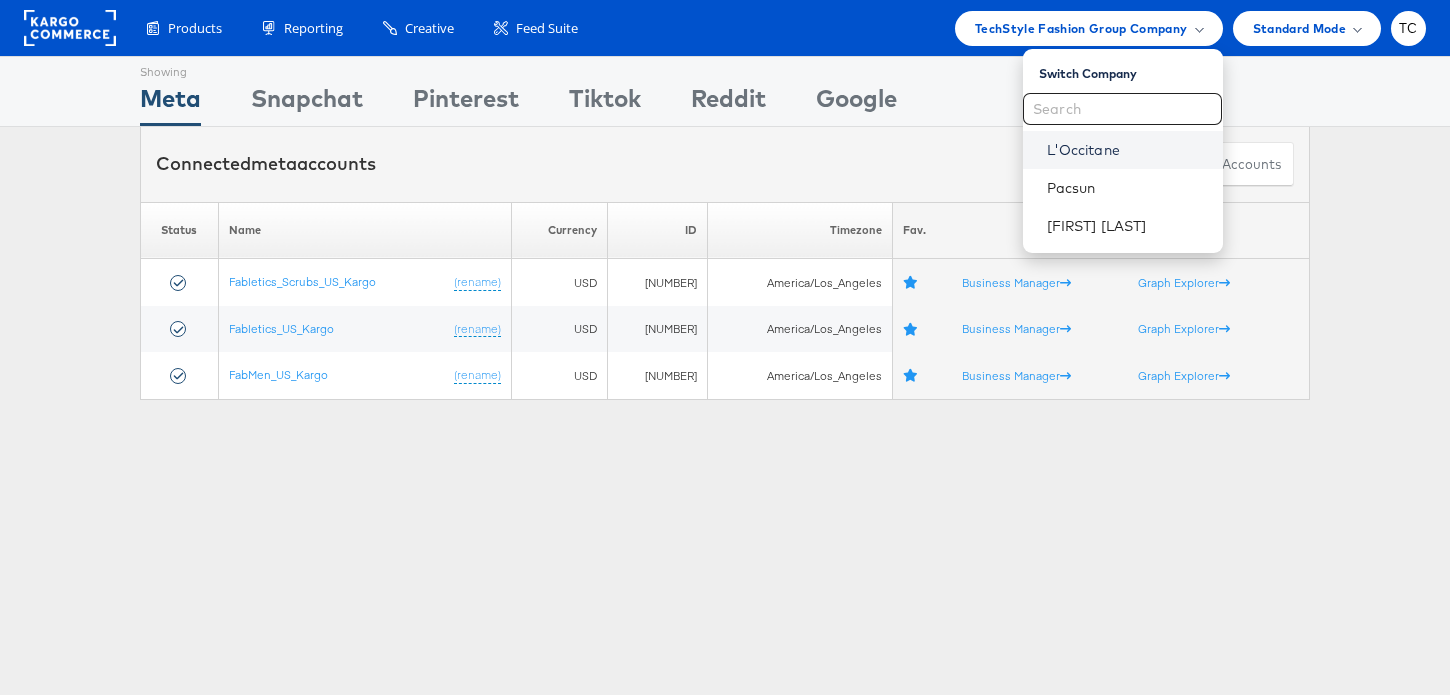 click on "L'Occitane" at bounding box center [1127, 150] 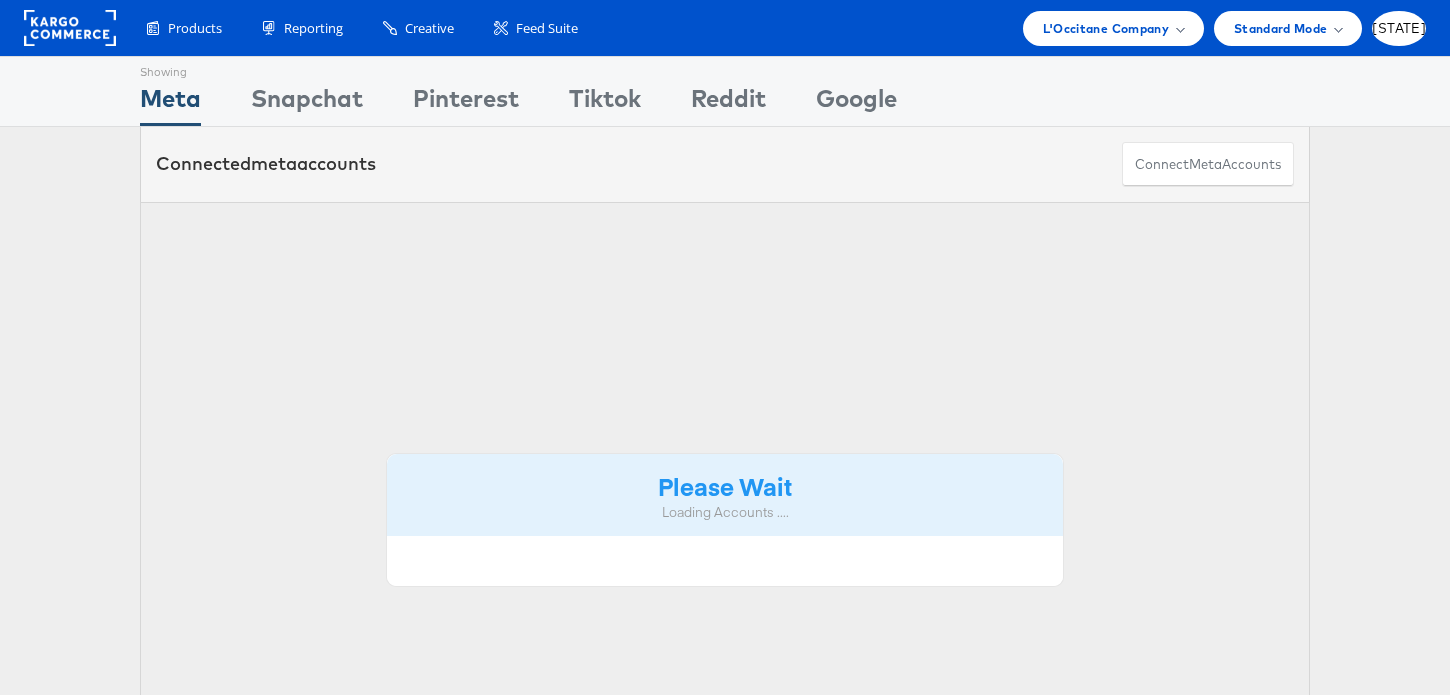 scroll, scrollTop: 0, scrollLeft: 0, axis: both 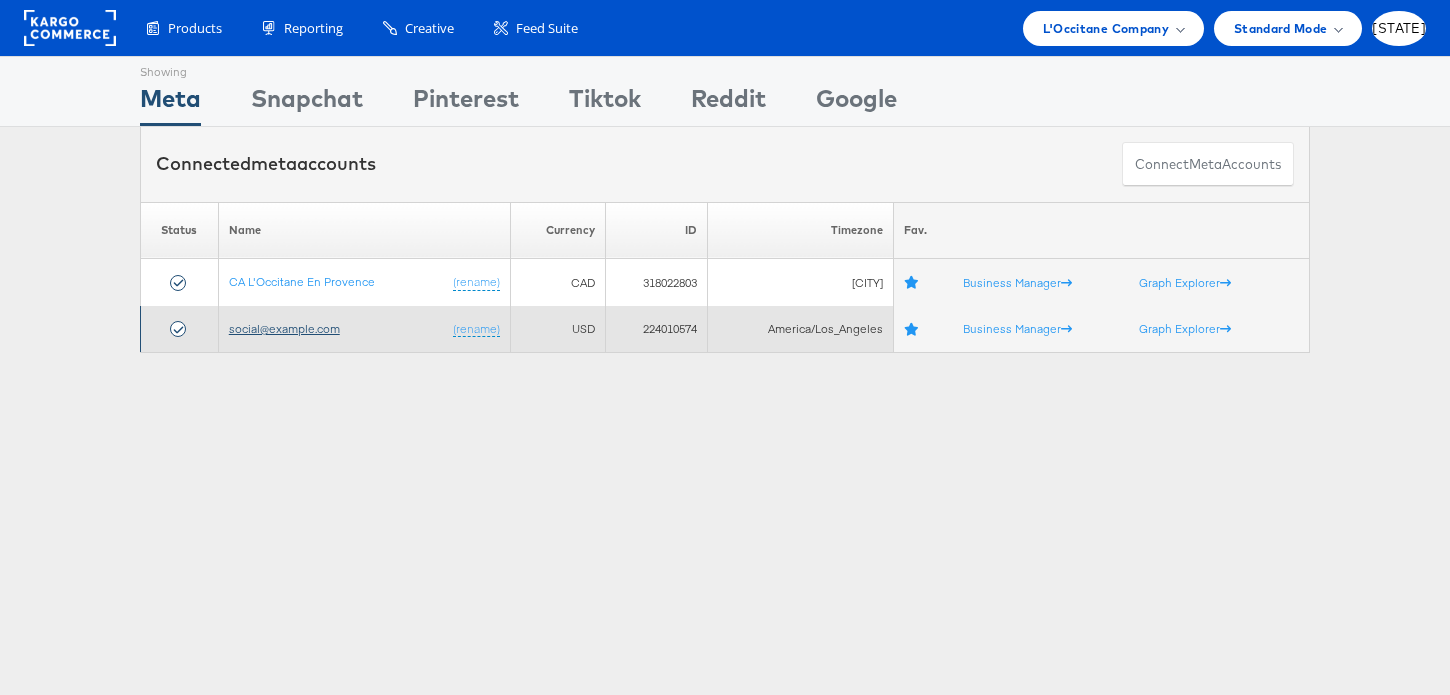 click on "social@example.com" at bounding box center (284, 328) 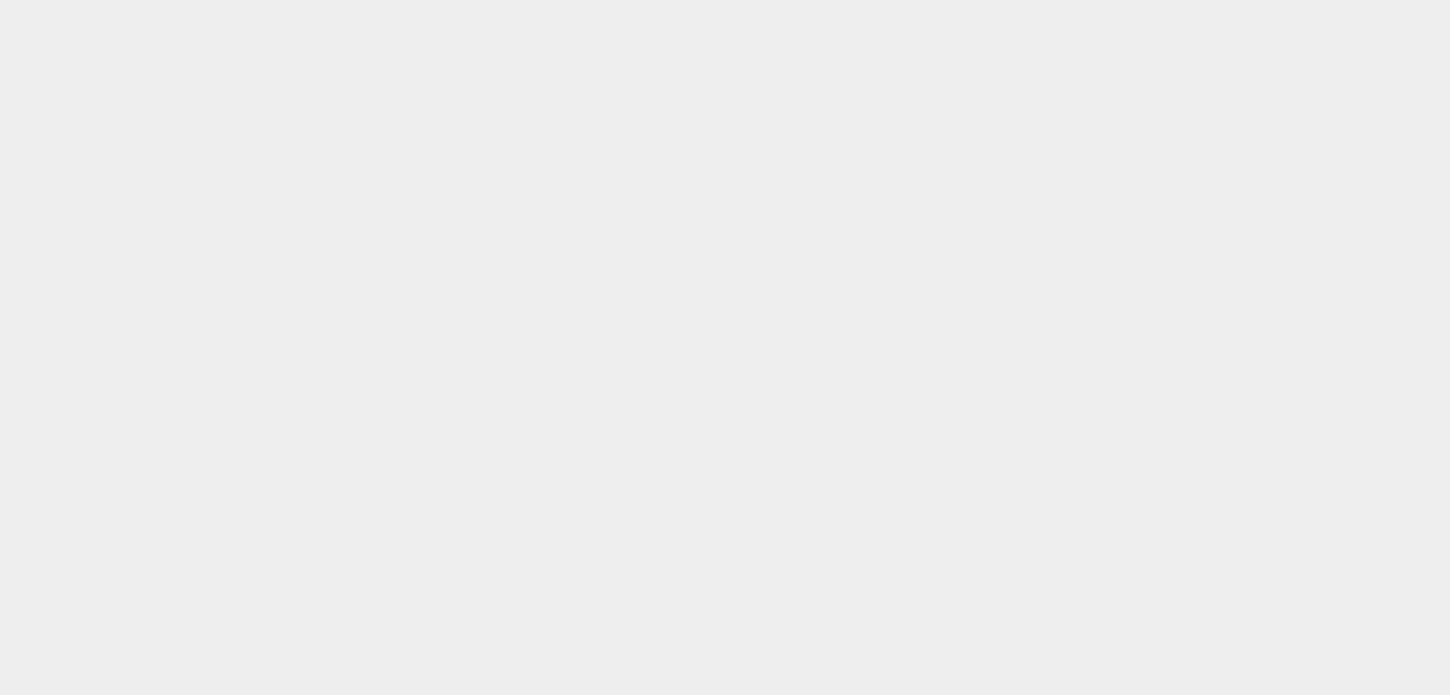 scroll, scrollTop: 0, scrollLeft: 0, axis: both 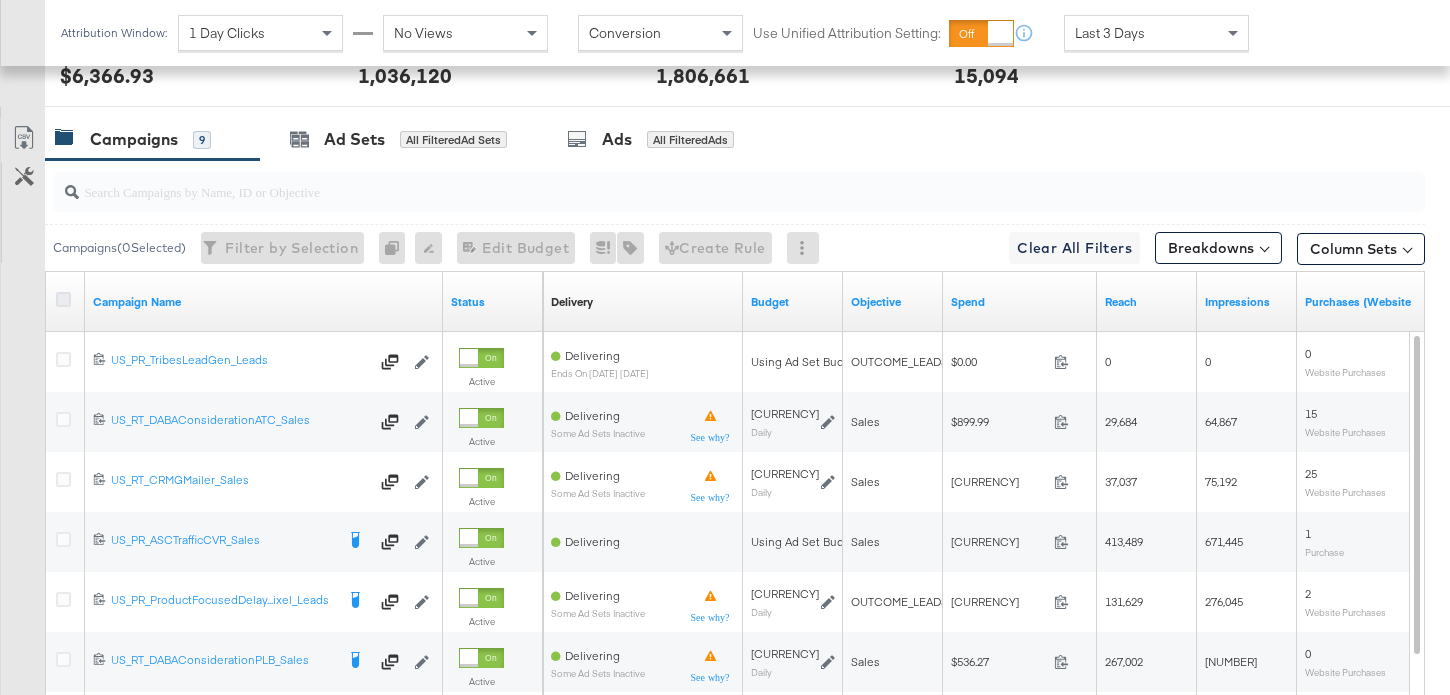 click at bounding box center [63, 299] 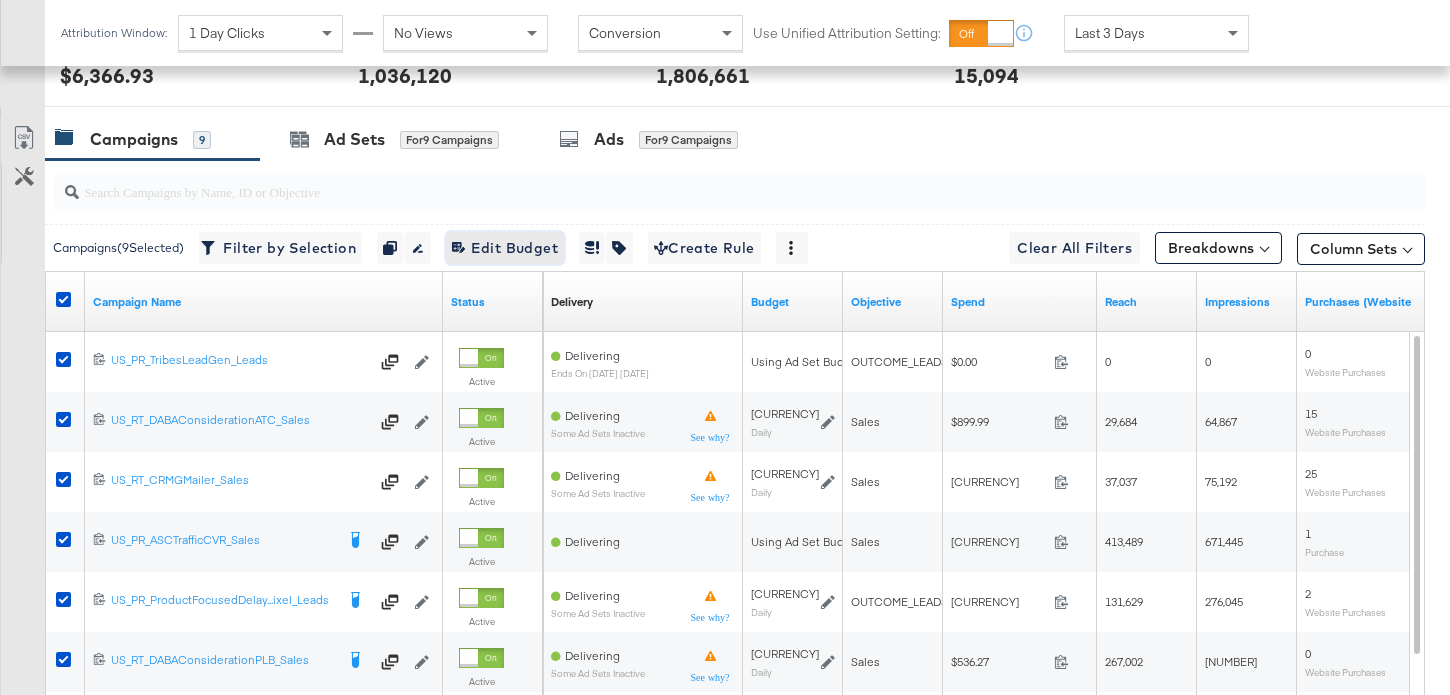click on "Edit  9  Campaign  Budgets Edit Budget" at bounding box center (505, 248) 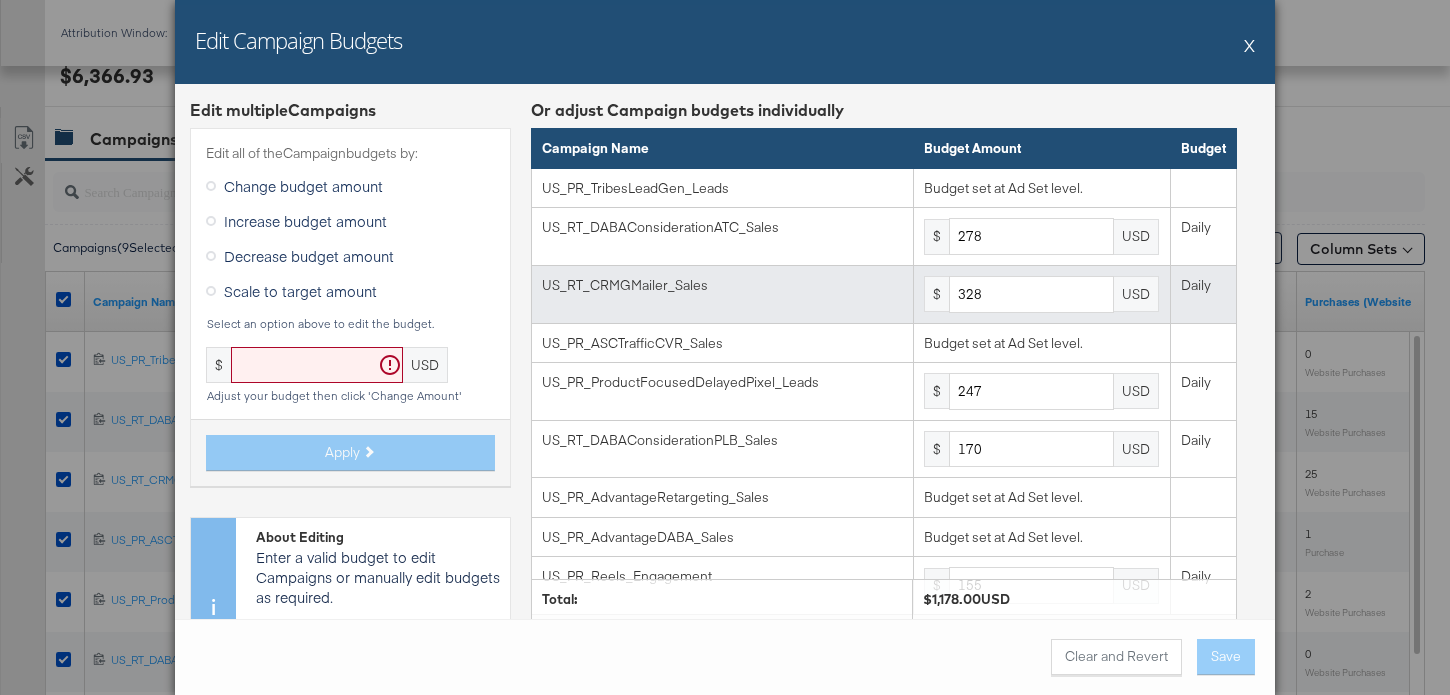 scroll, scrollTop: 97, scrollLeft: 0, axis: vertical 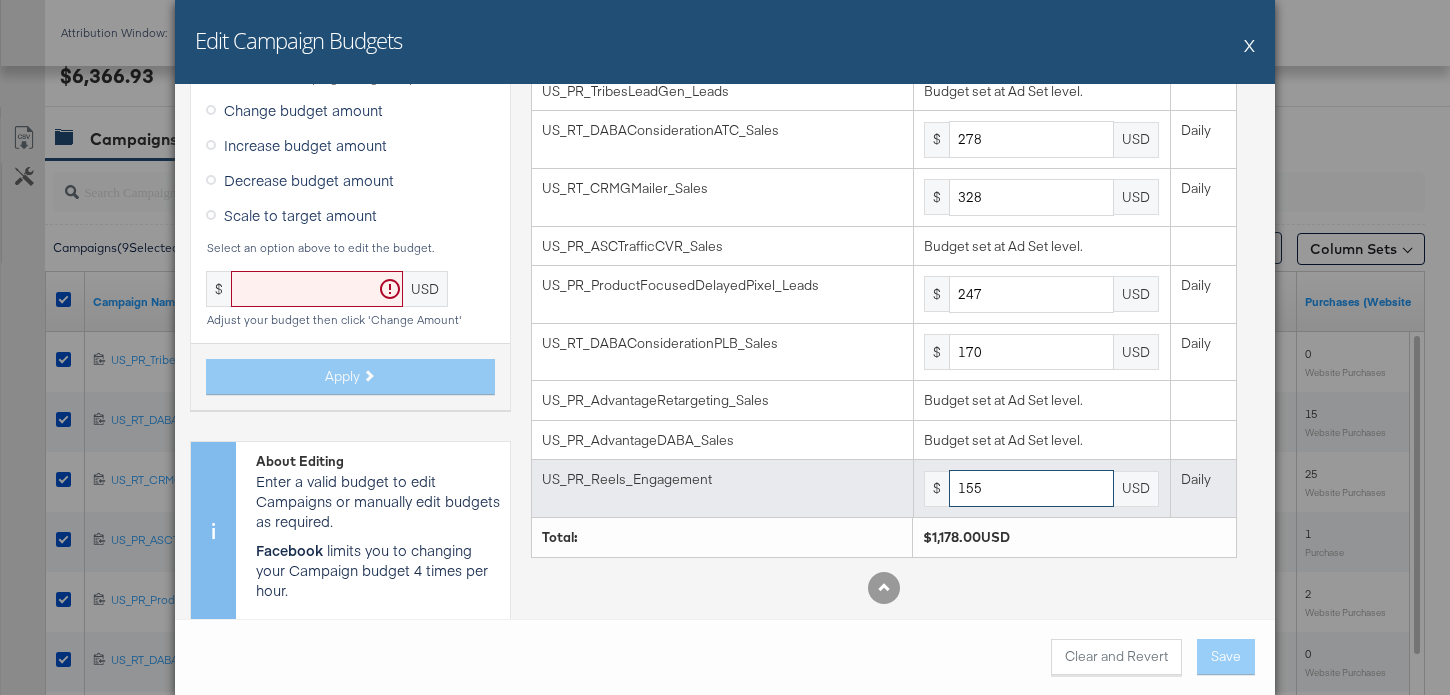 click on "155" at bounding box center [1031, 488] 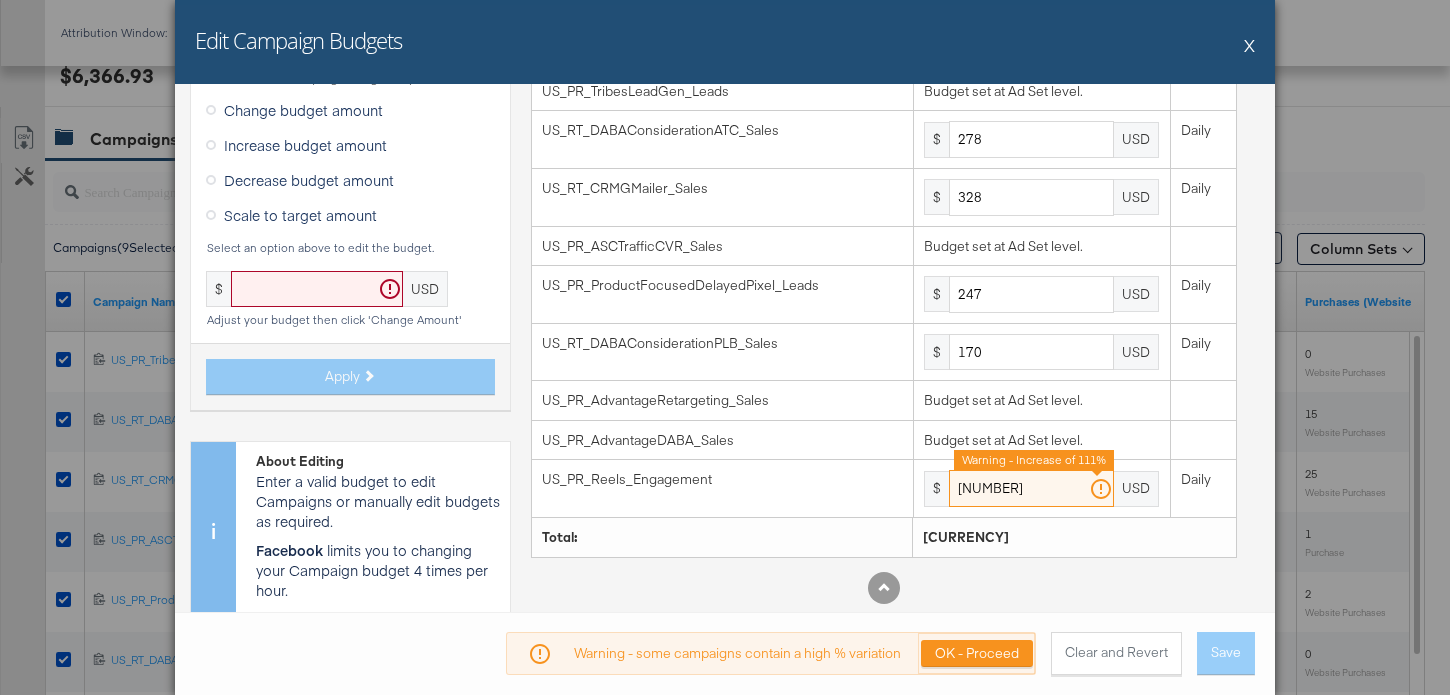 type on "327" 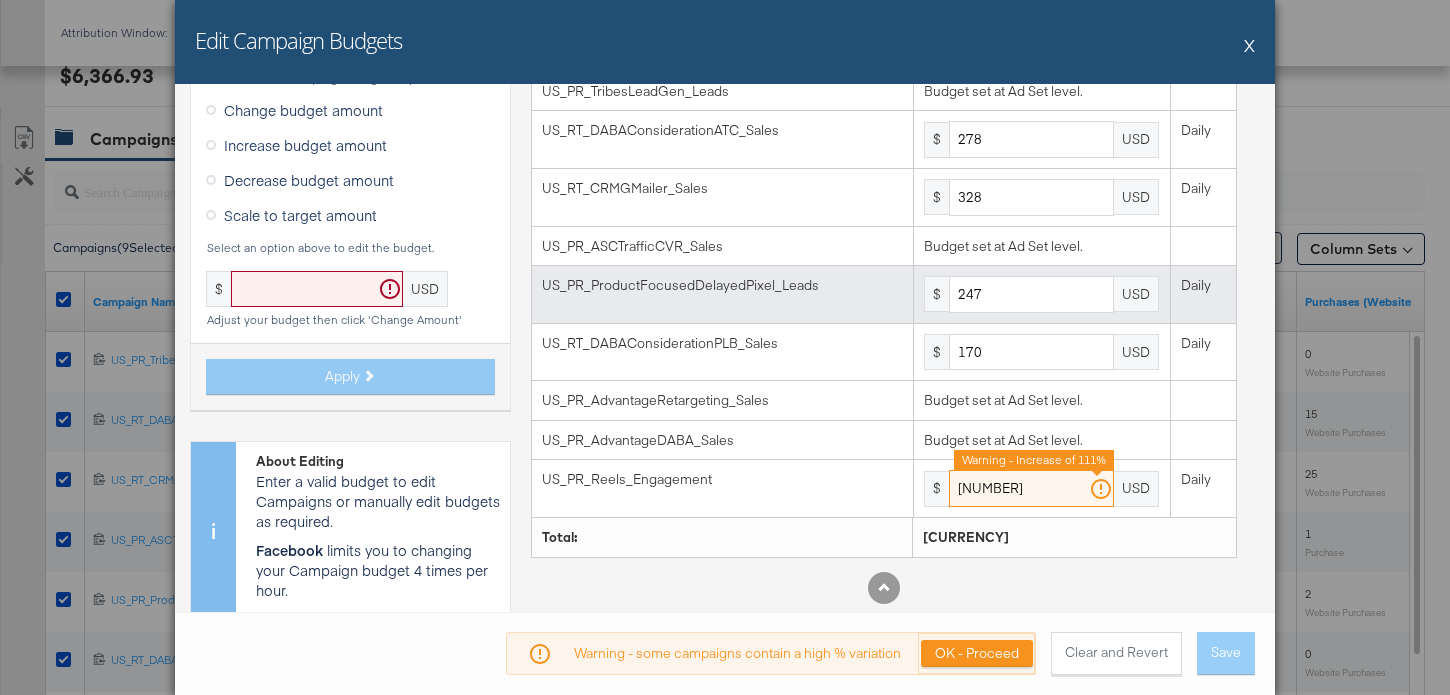 scroll, scrollTop: 66, scrollLeft: 0, axis: vertical 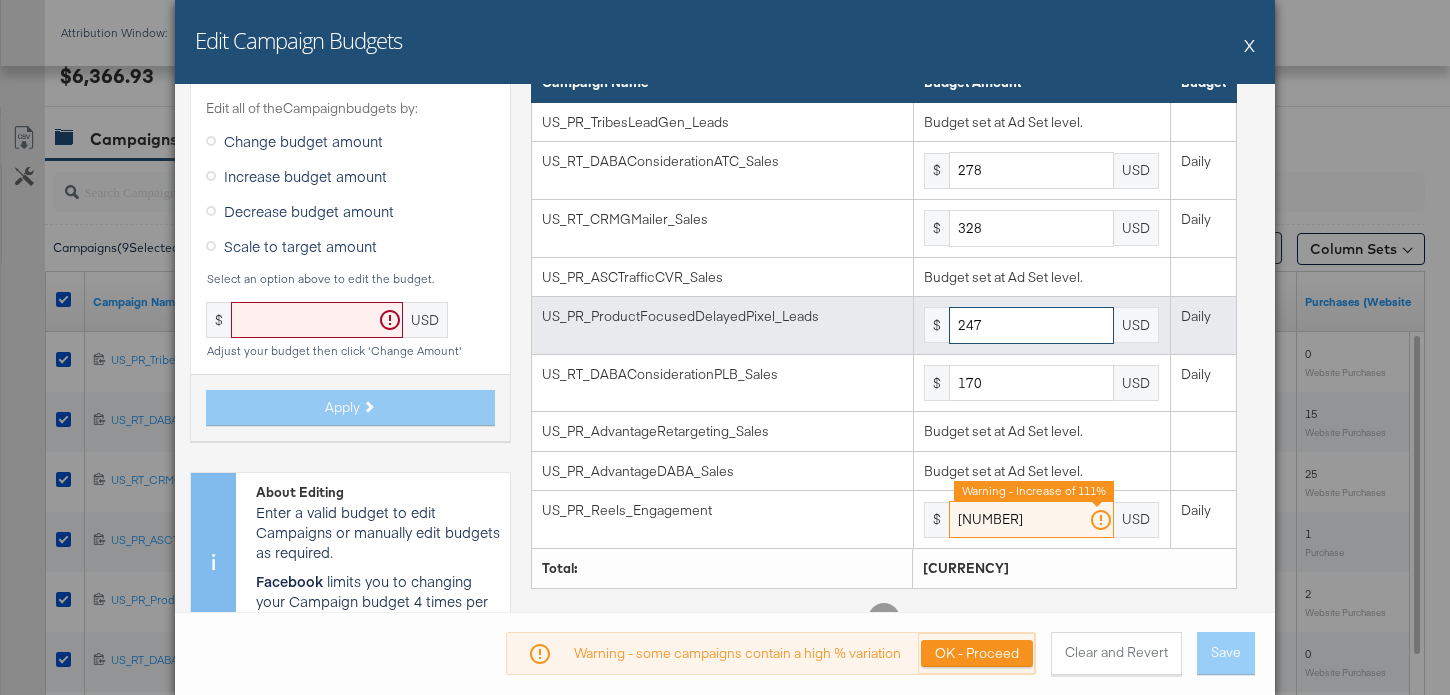 click on "247" at bounding box center (1031, 325) 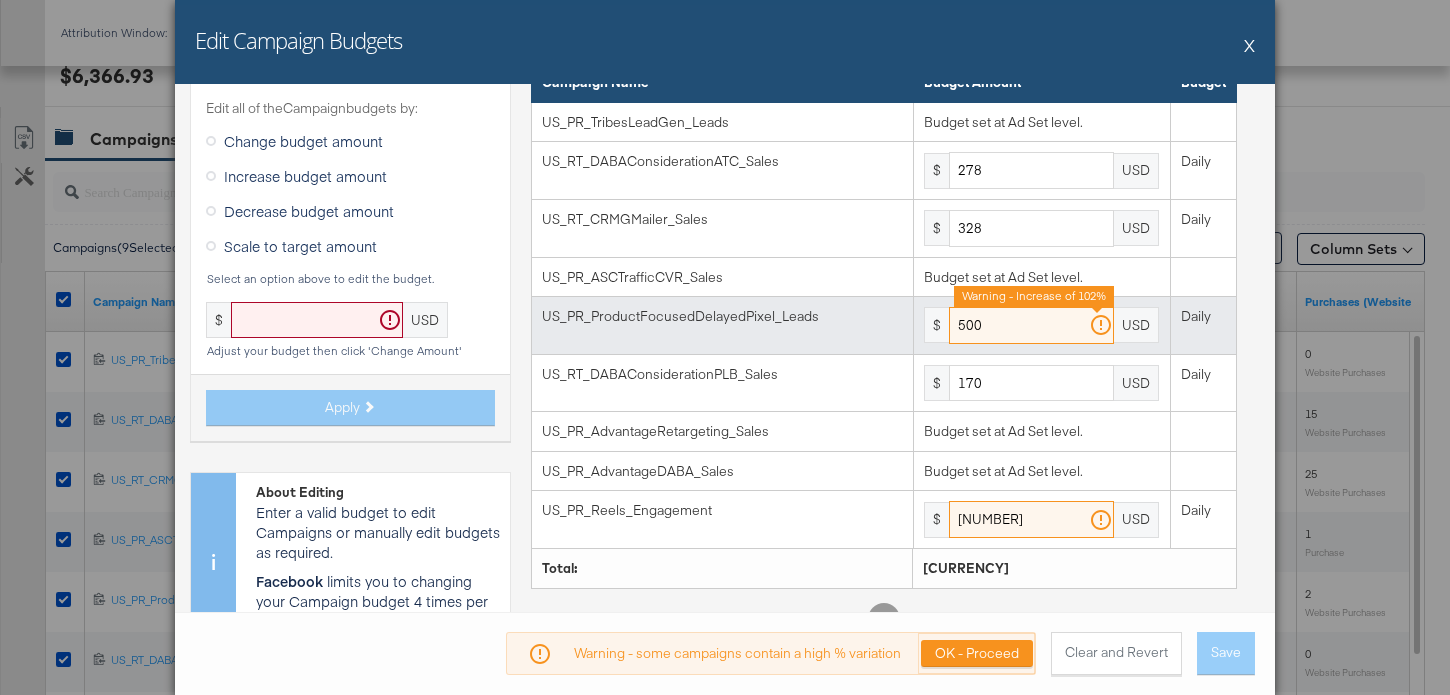 click on "500" at bounding box center (1031, 325) 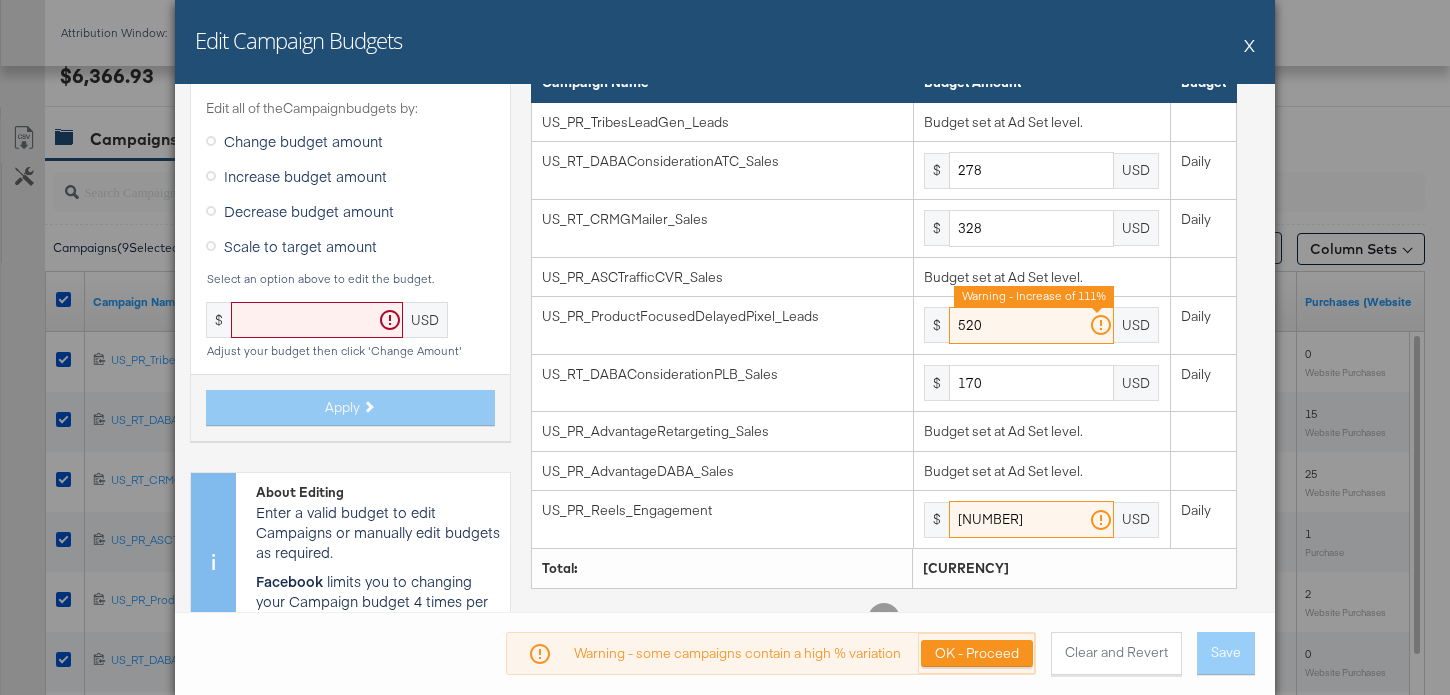 type on "520" 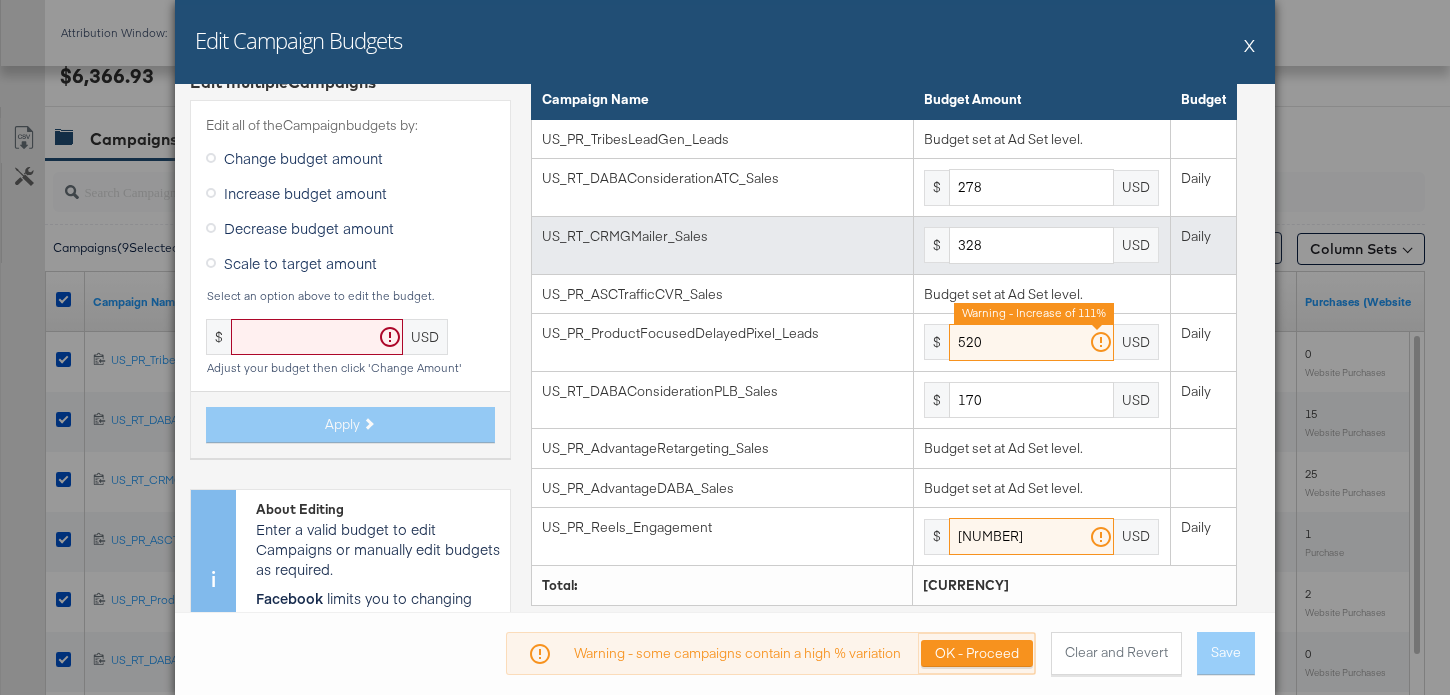scroll, scrollTop: 45, scrollLeft: 0, axis: vertical 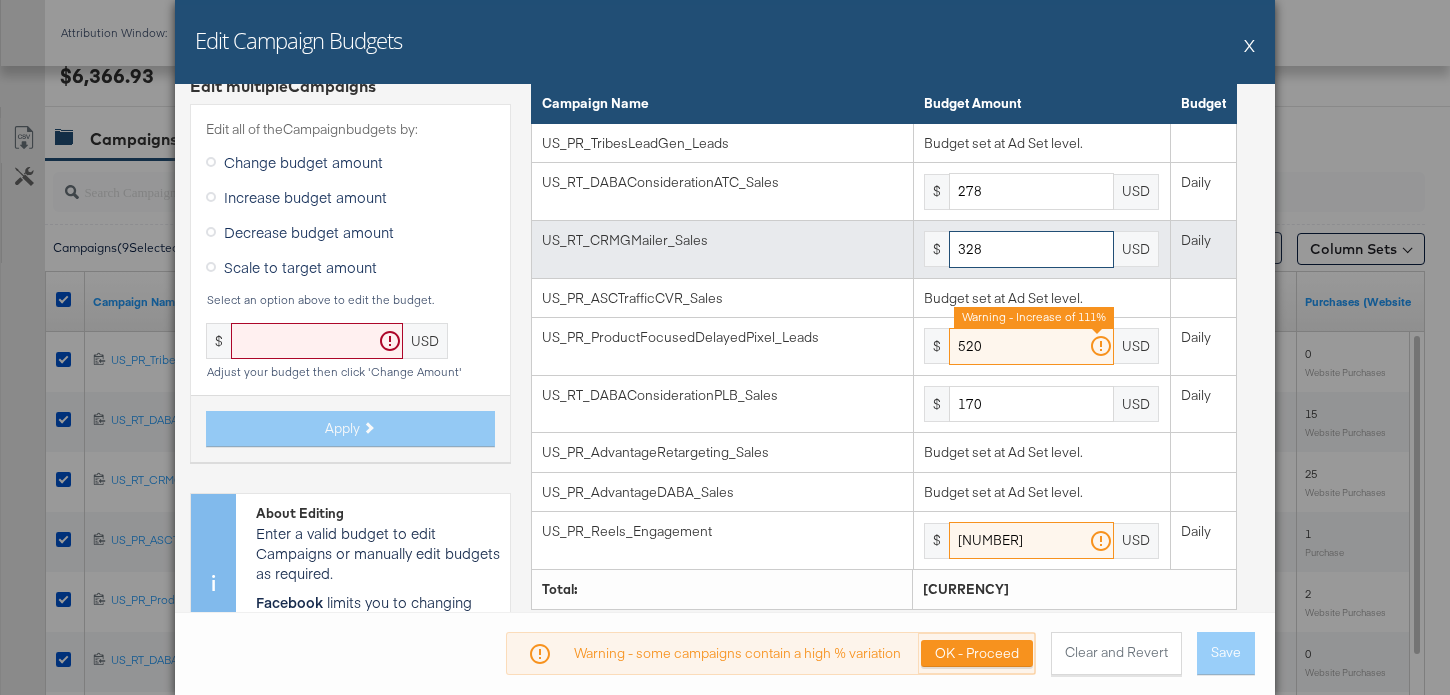click on "328" at bounding box center (1031, 249) 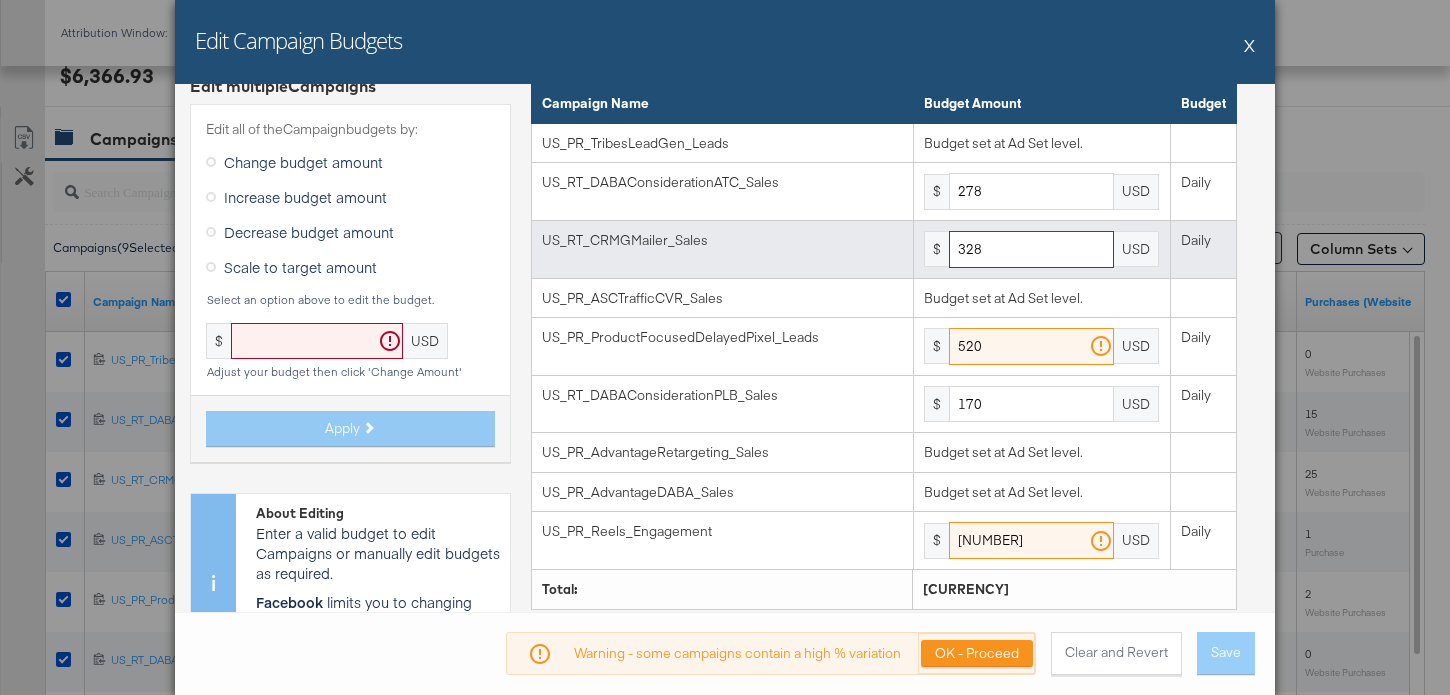 click on "328" at bounding box center (1031, 249) 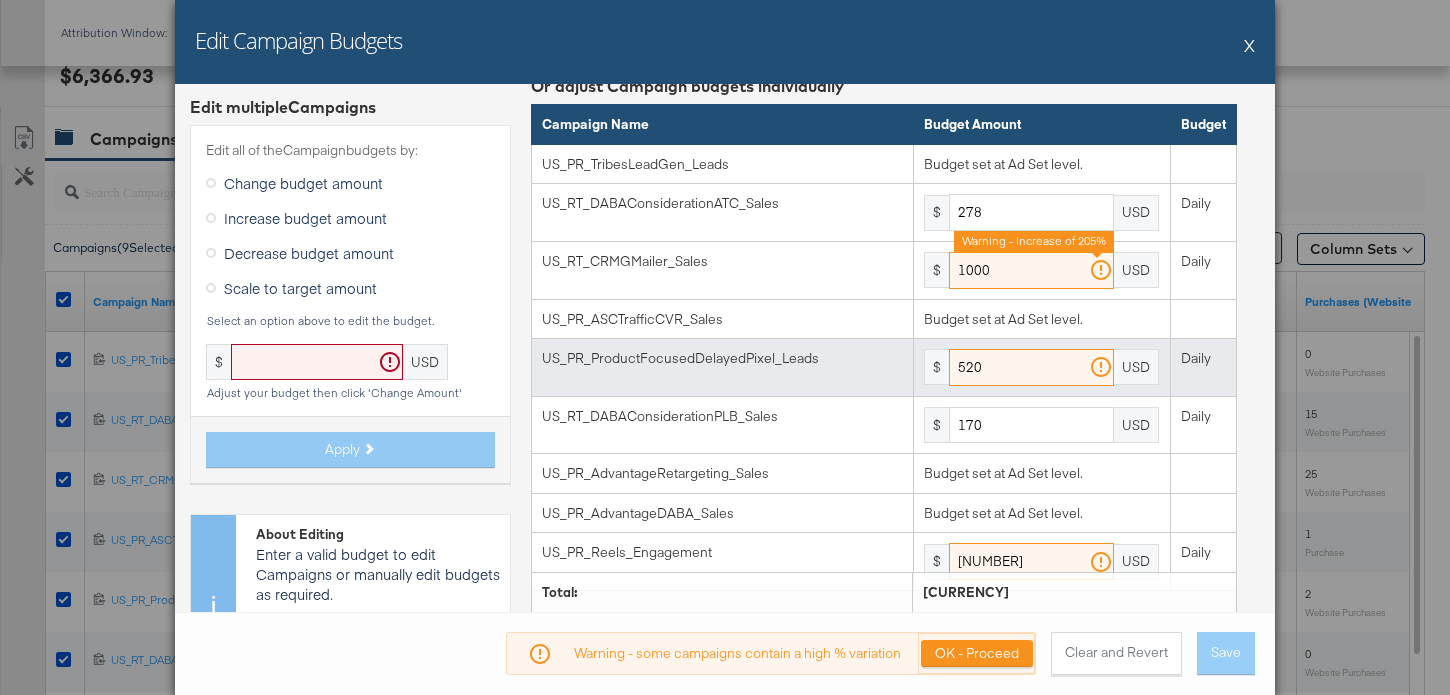 scroll, scrollTop: 0, scrollLeft: 0, axis: both 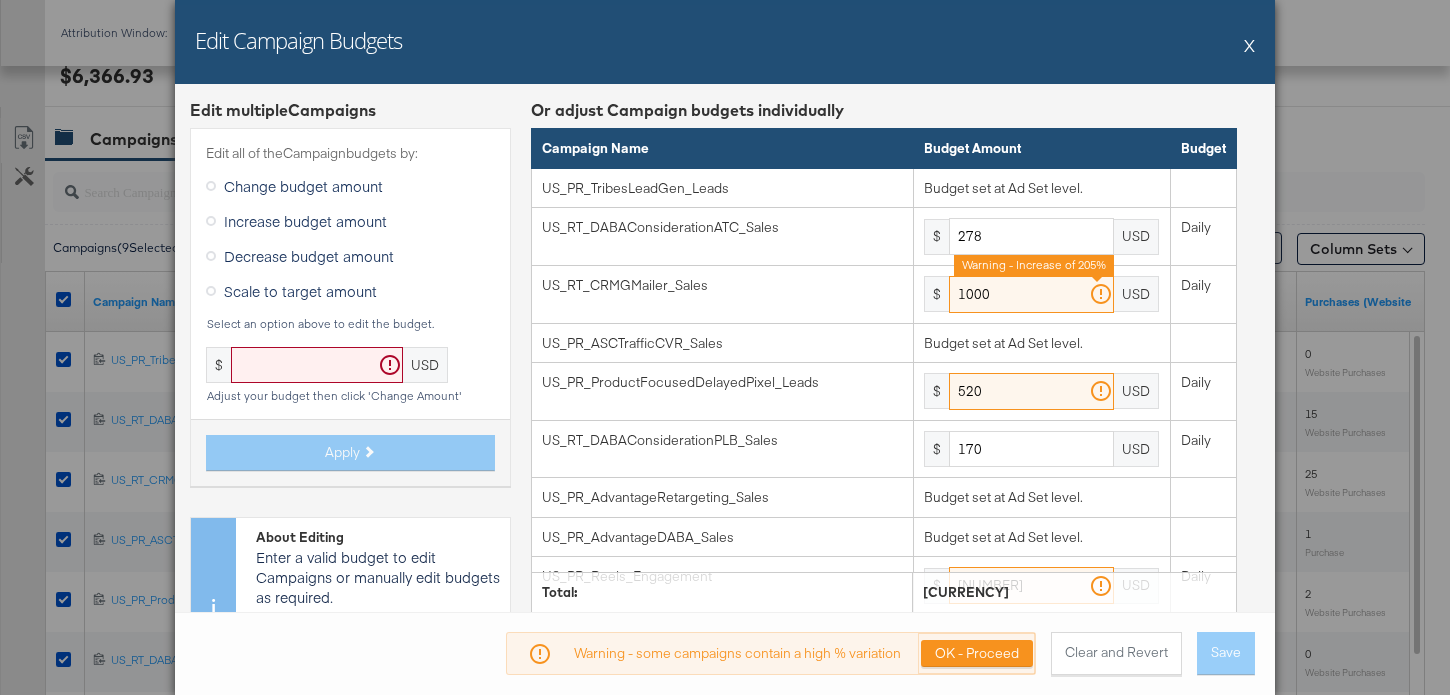 type on "1000" 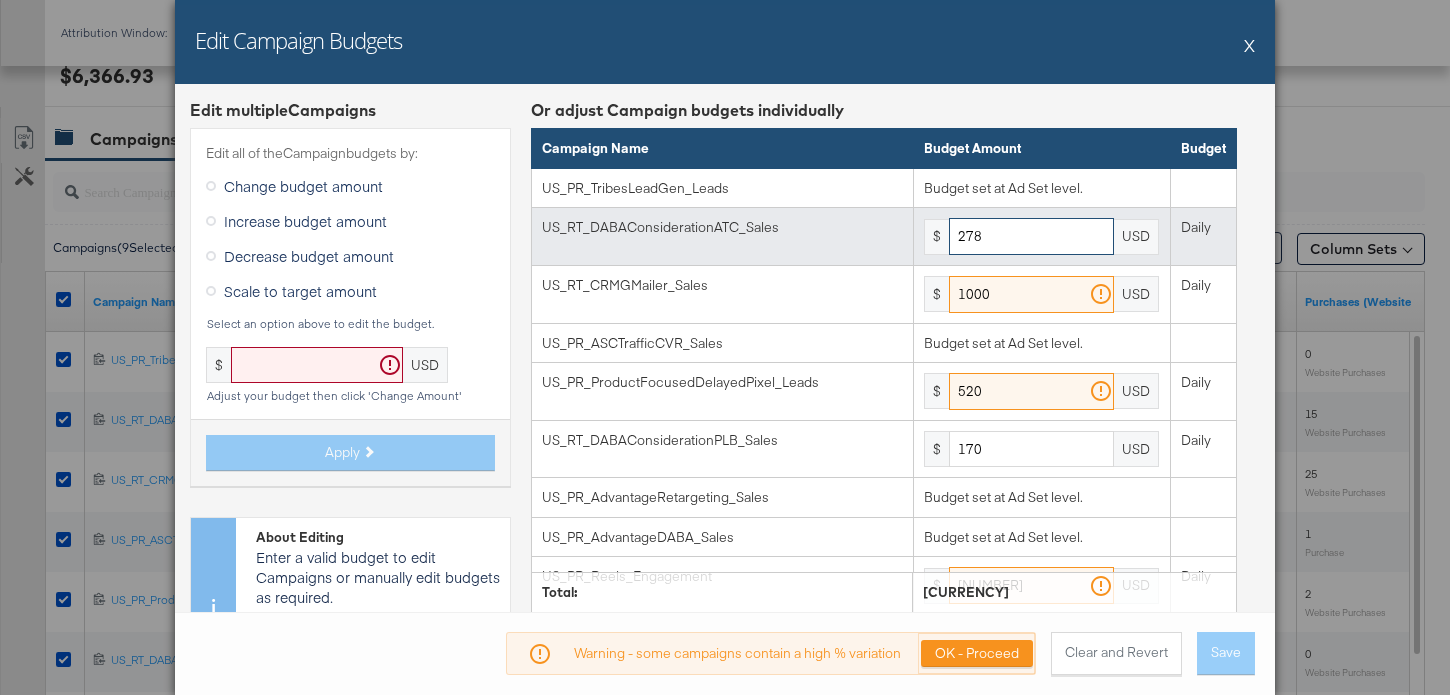click on "278" at bounding box center [1031, 236] 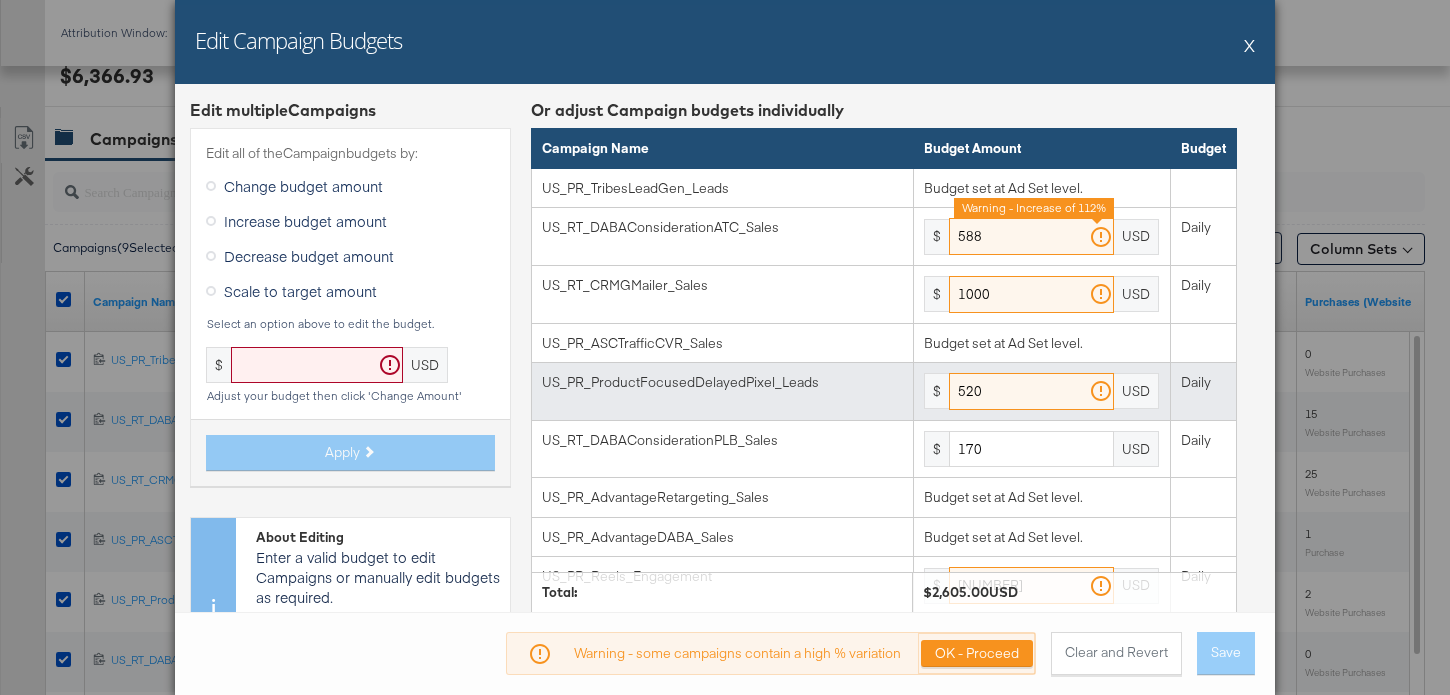 scroll, scrollTop: 104, scrollLeft: 0, axis: vertical 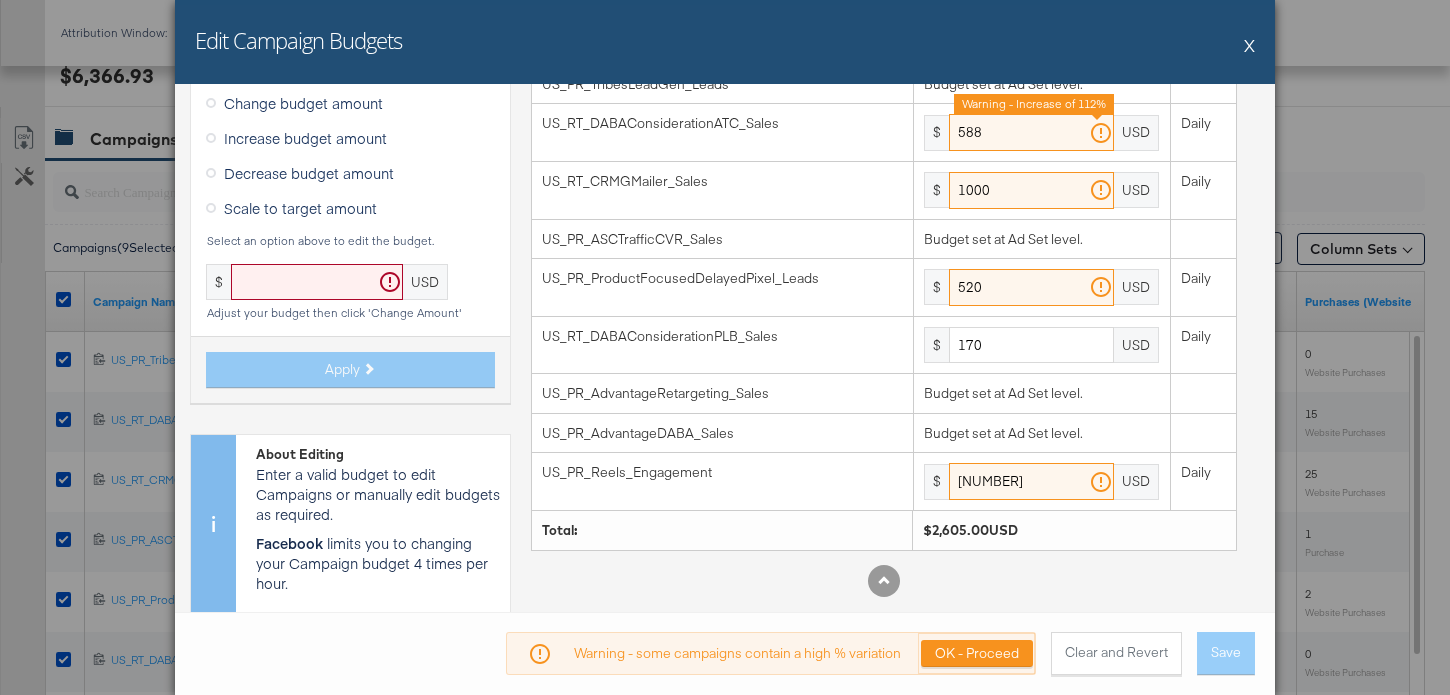 type on "588" 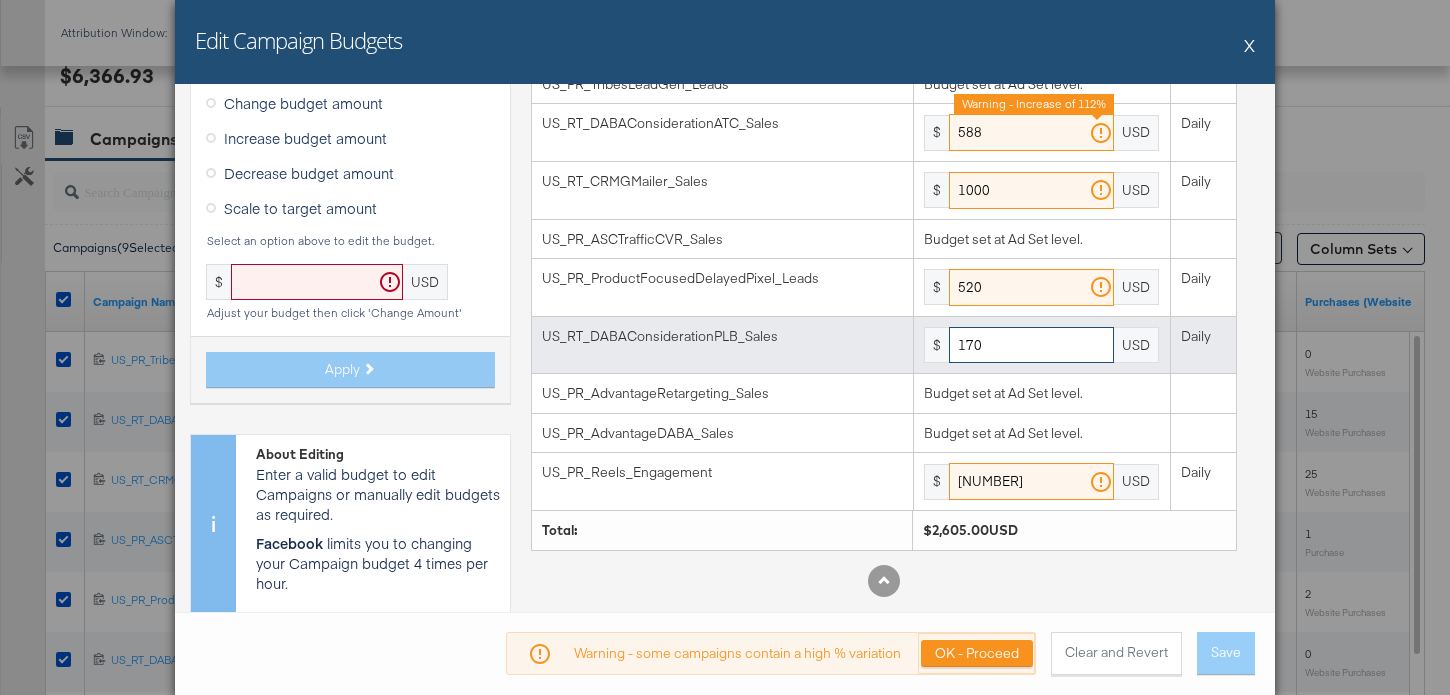 click on "170" at bounding box center (1031, 345) 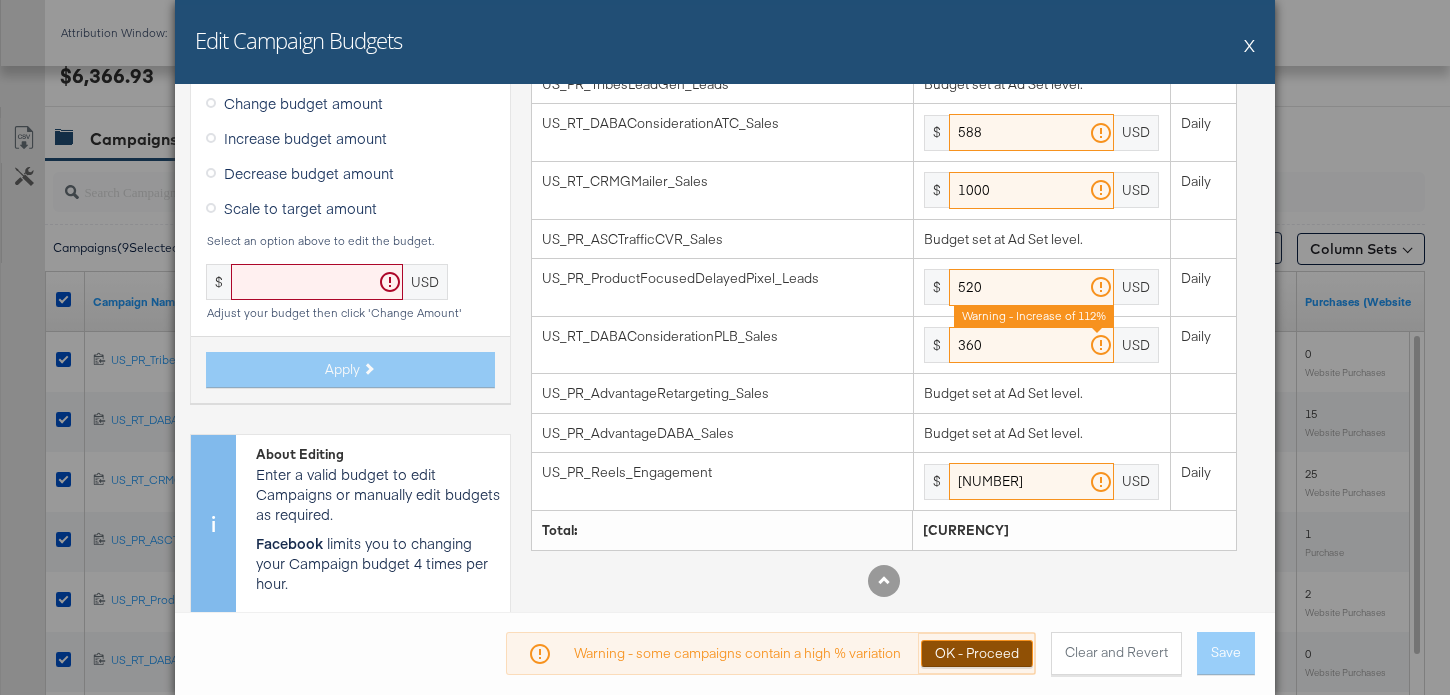 type on "360" 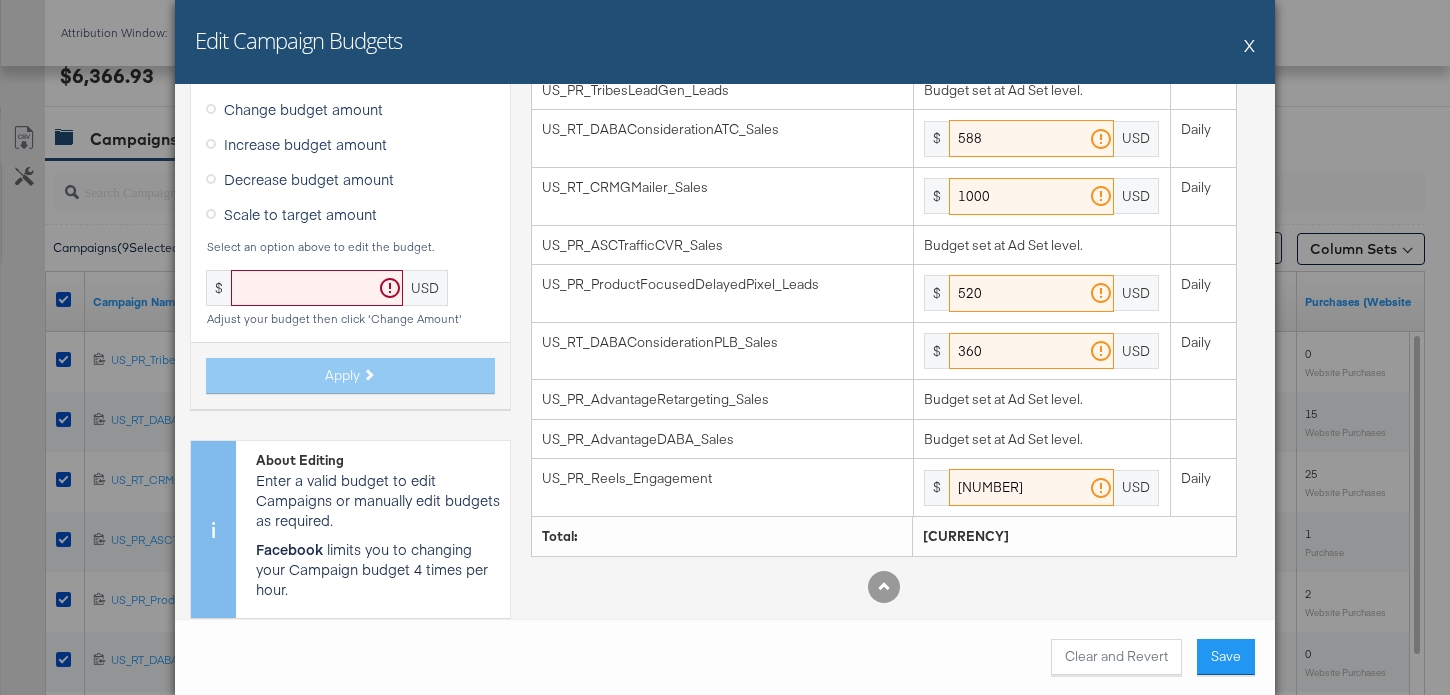 scroll, scrollTop: 97, scrollLeft: 0, axis: vertical 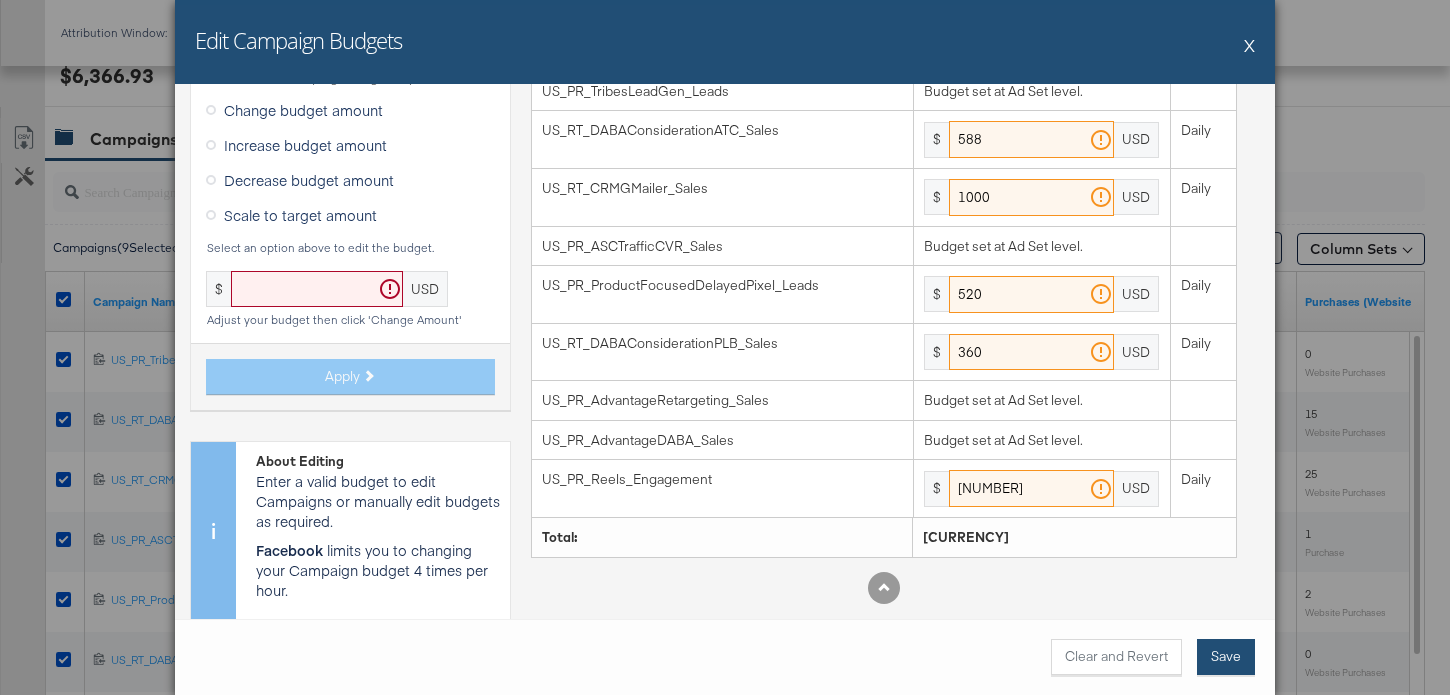 click on "Save" at bounding box center (1226, 657) 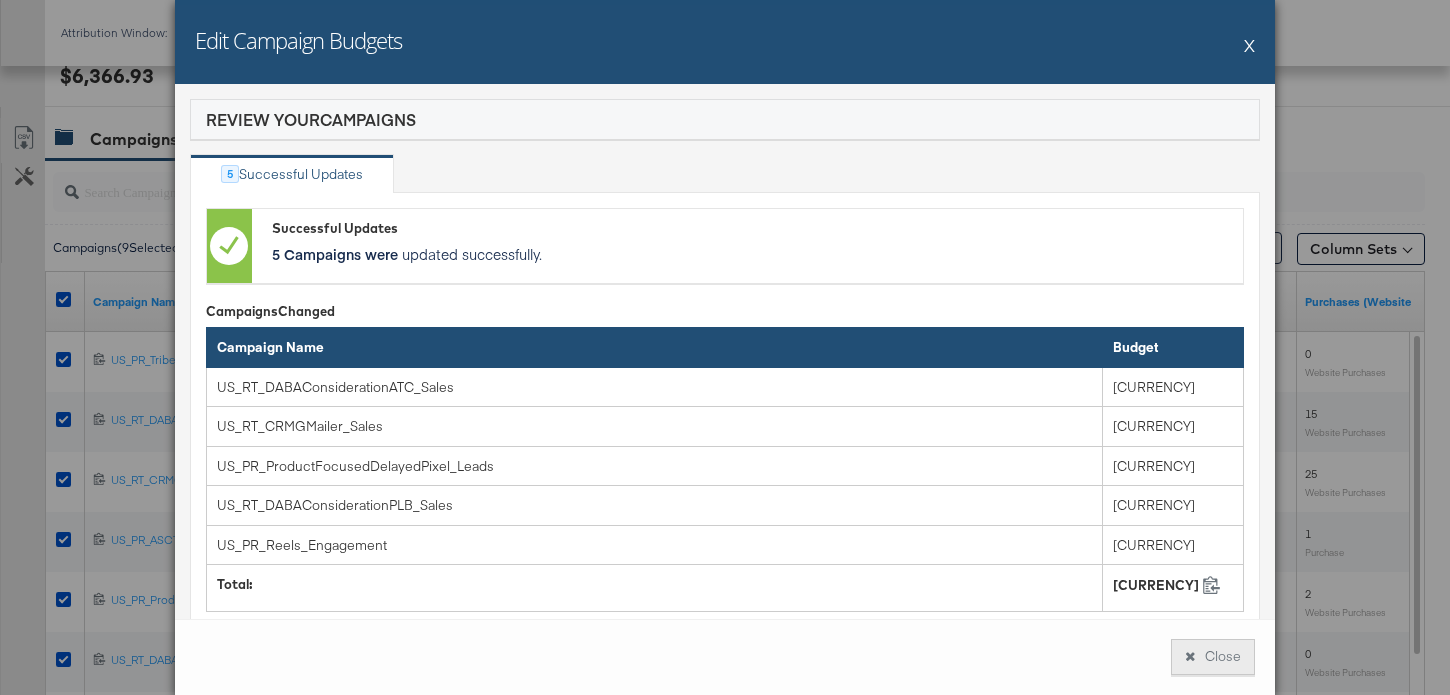 click on "Close" at bounding box center (1213, 657) 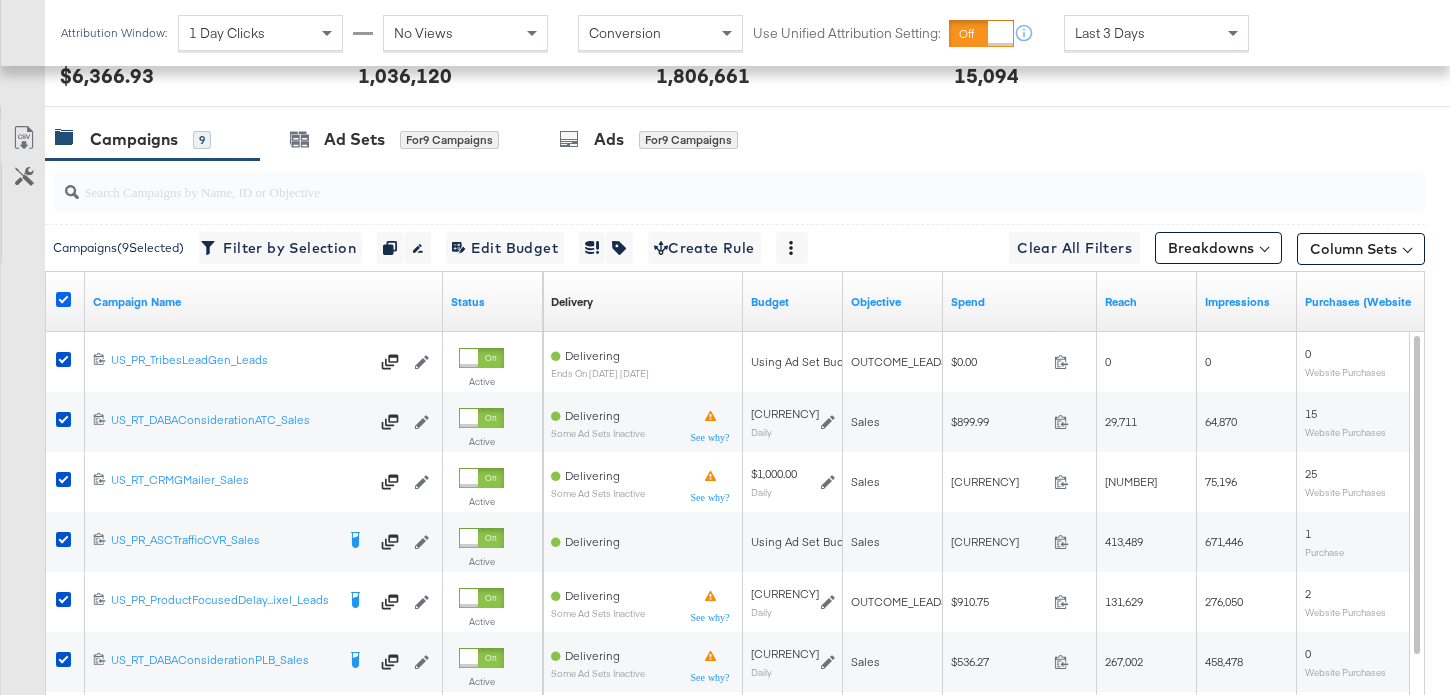 click at bounding box center [63, 299] 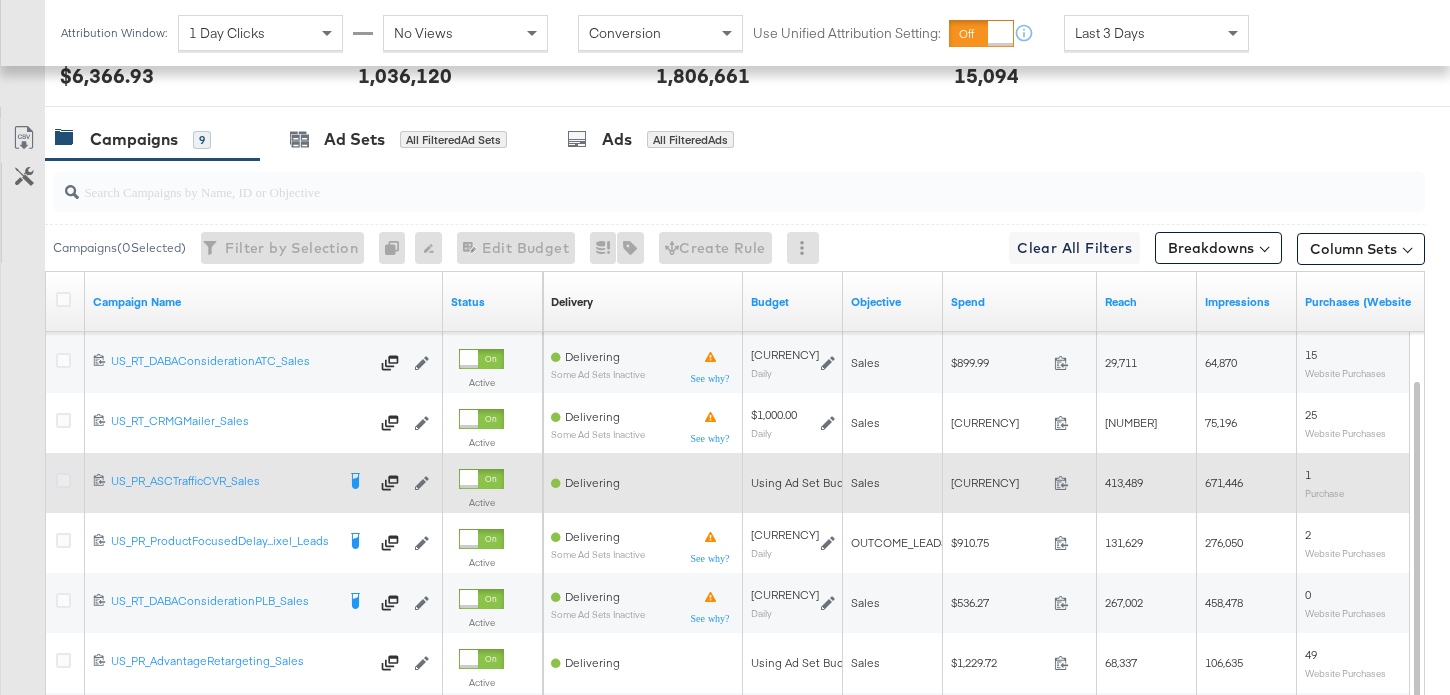 click at bounding box center (63, 480) 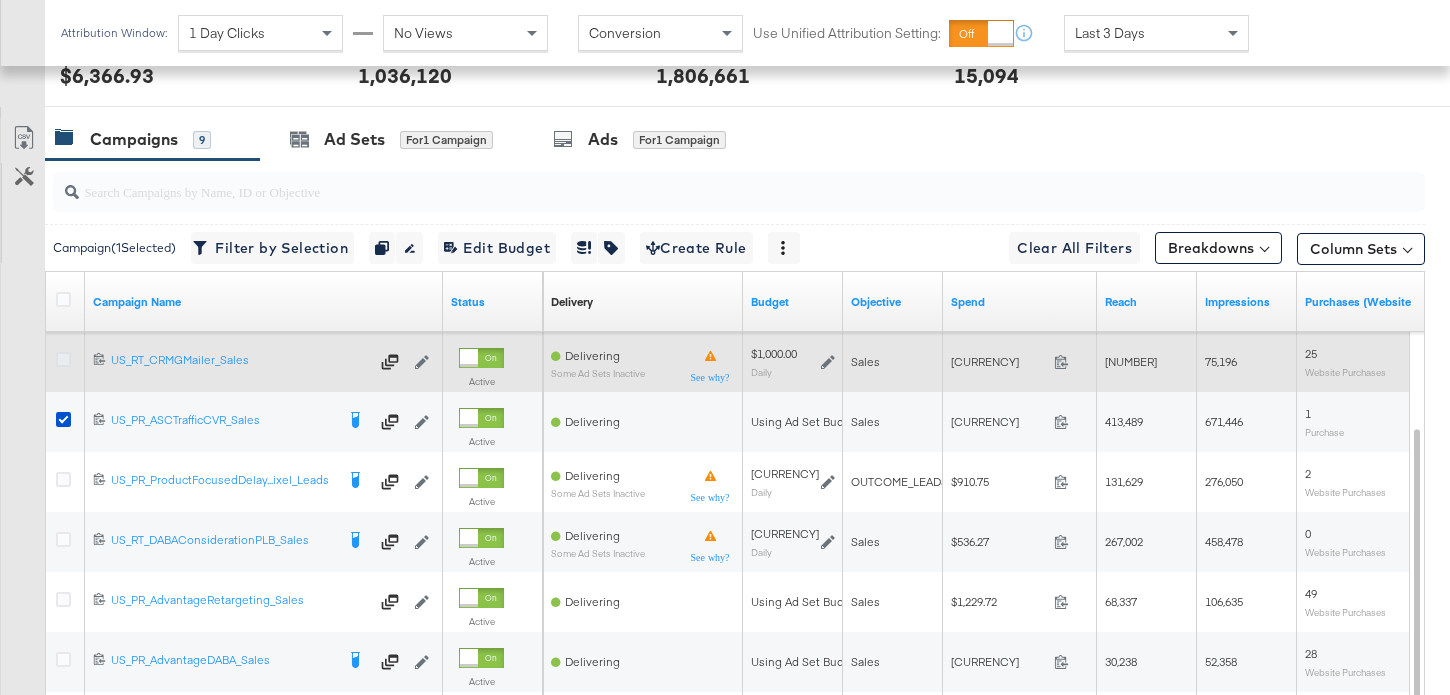 scroll, scrollTop: 888, scrollLeft: 0, axis: vertical 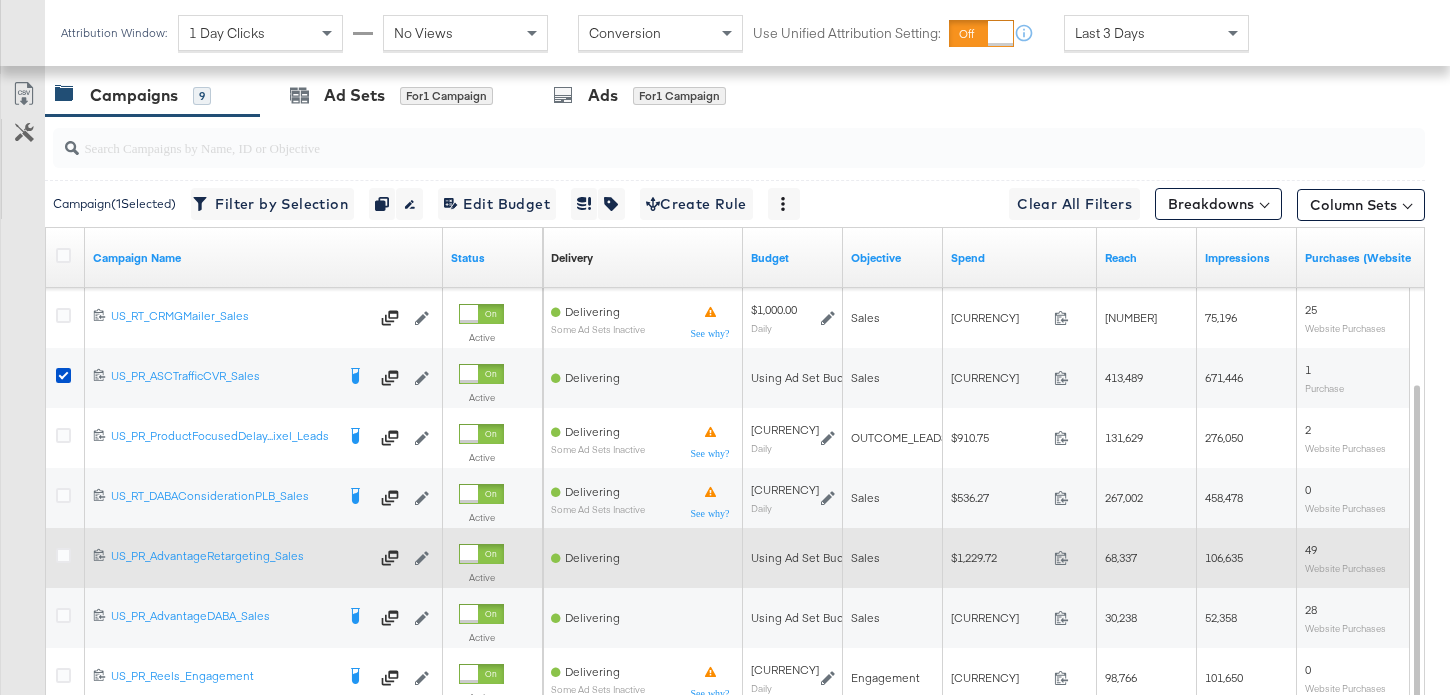 click at bounding box center (66, 558) 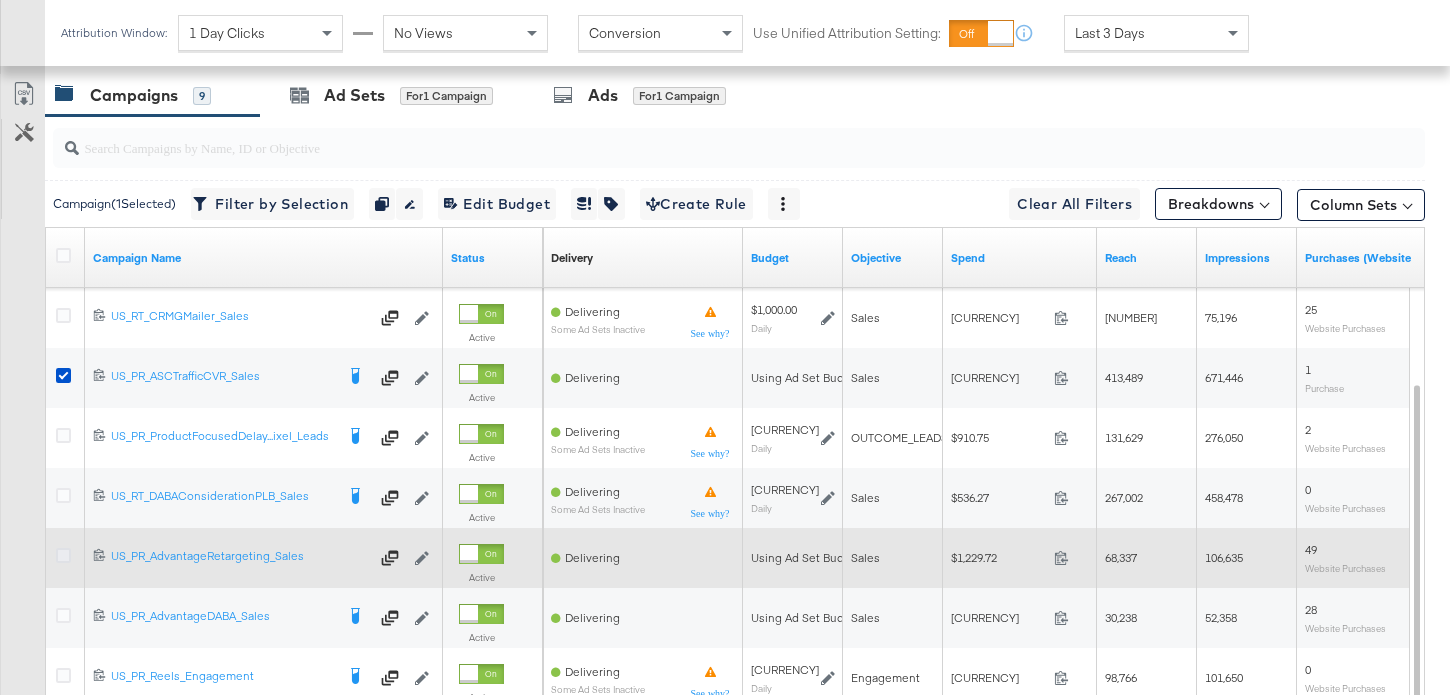 click at bounding box center [63, 555] 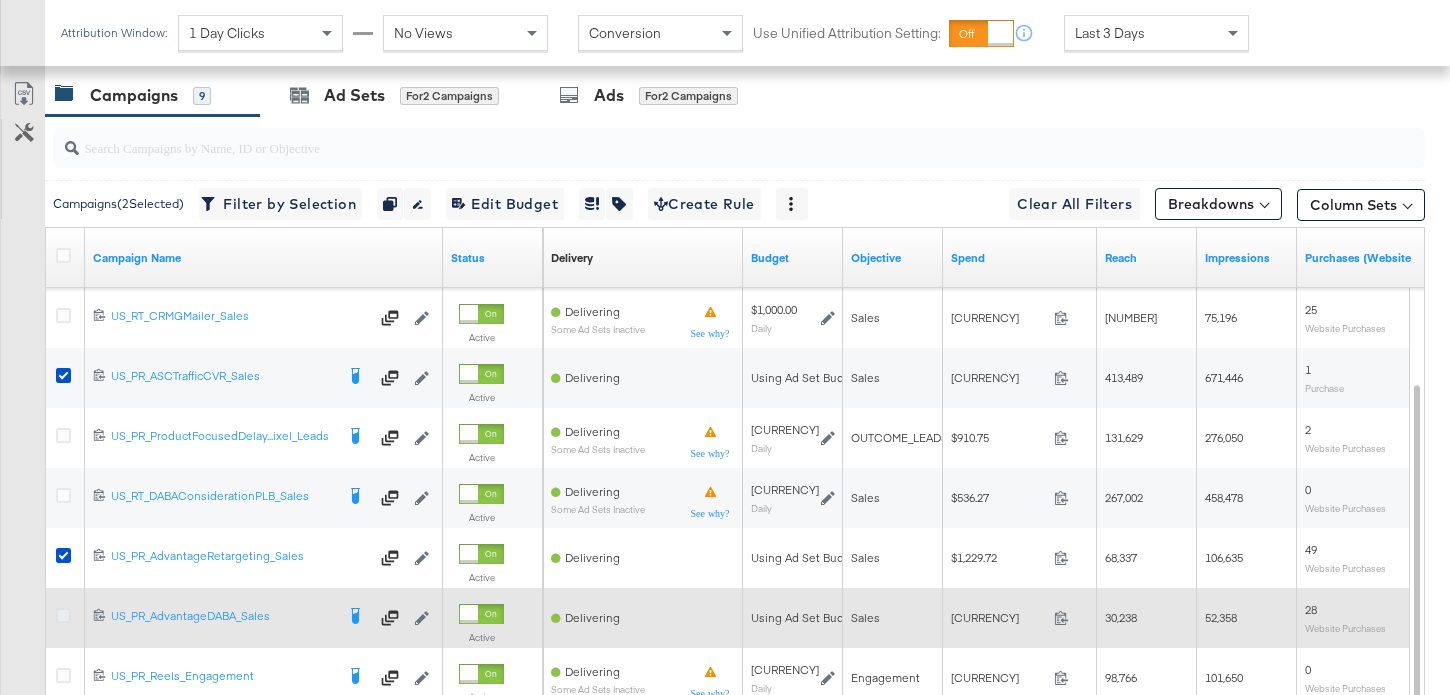click at bounding box center (63, 615) 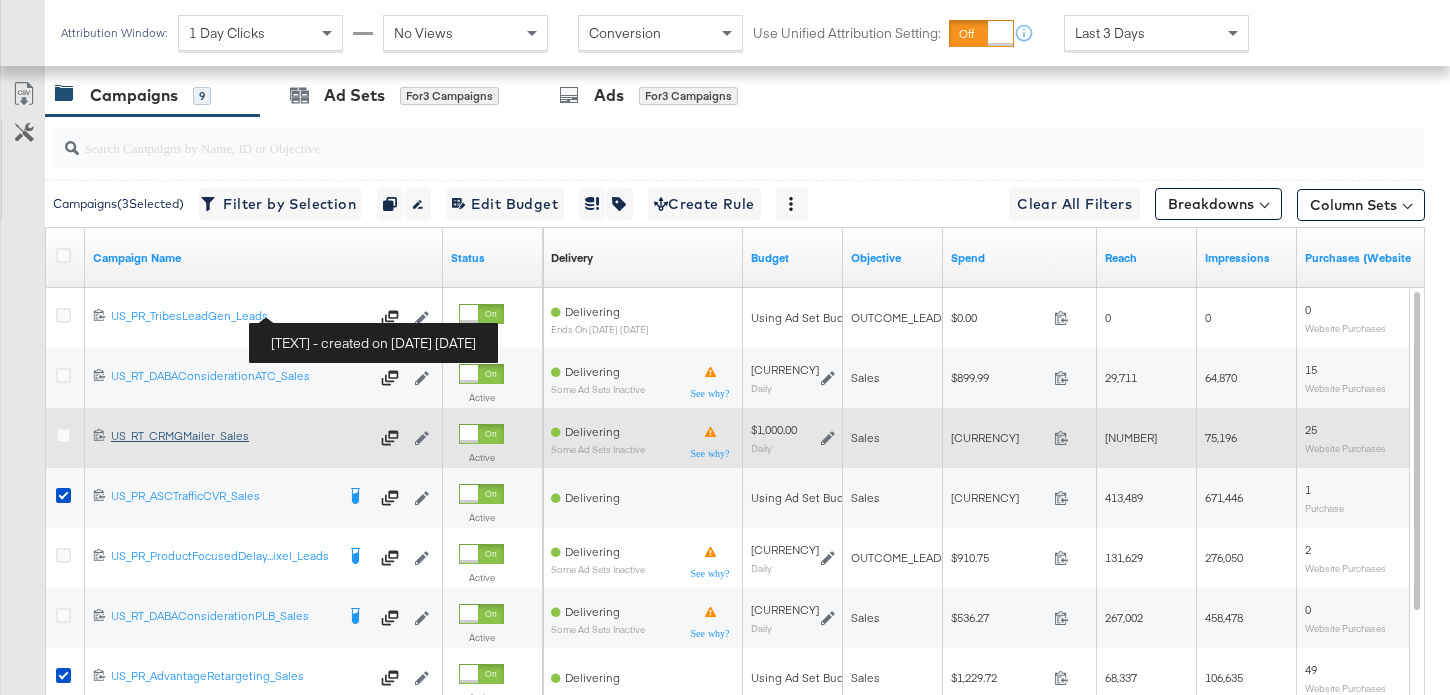 scroll, scrollTop: 803, scrollLeft: 0, axis: vertical 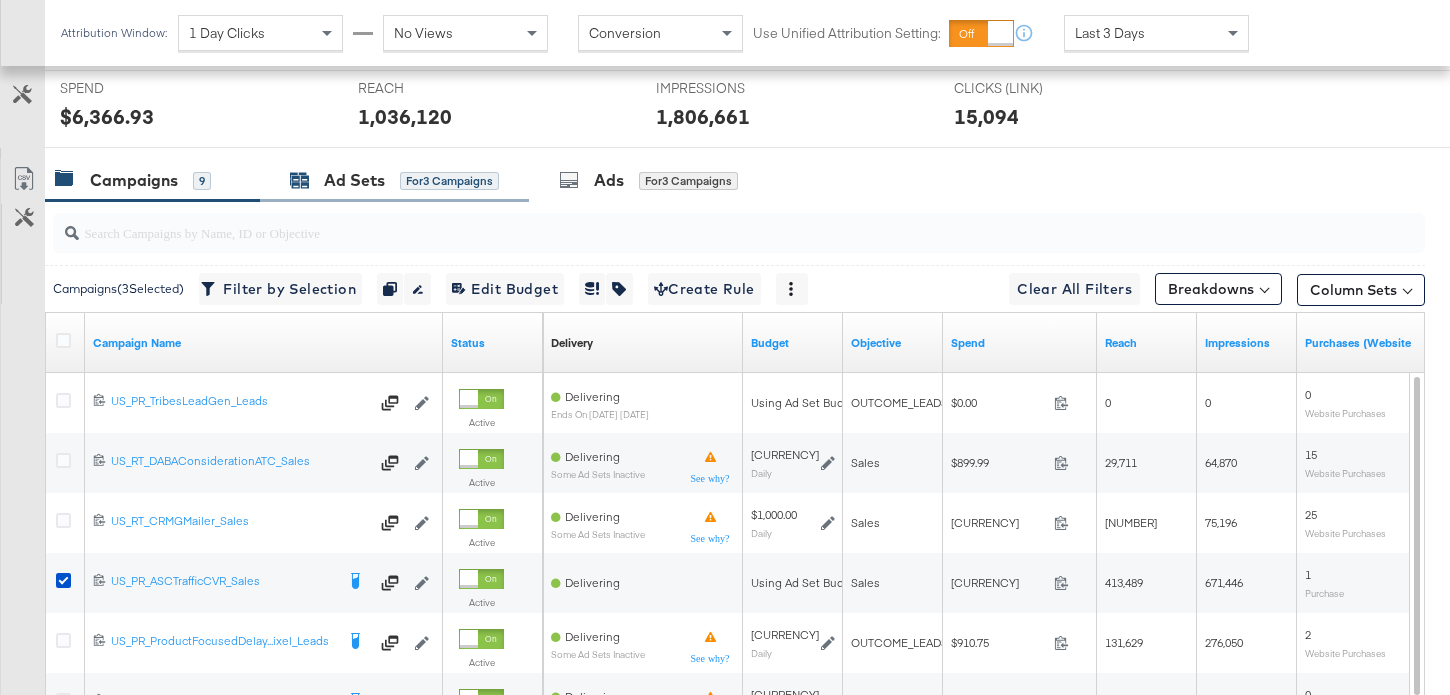 click on "Ad Sets" at bounding box center [354, 180] 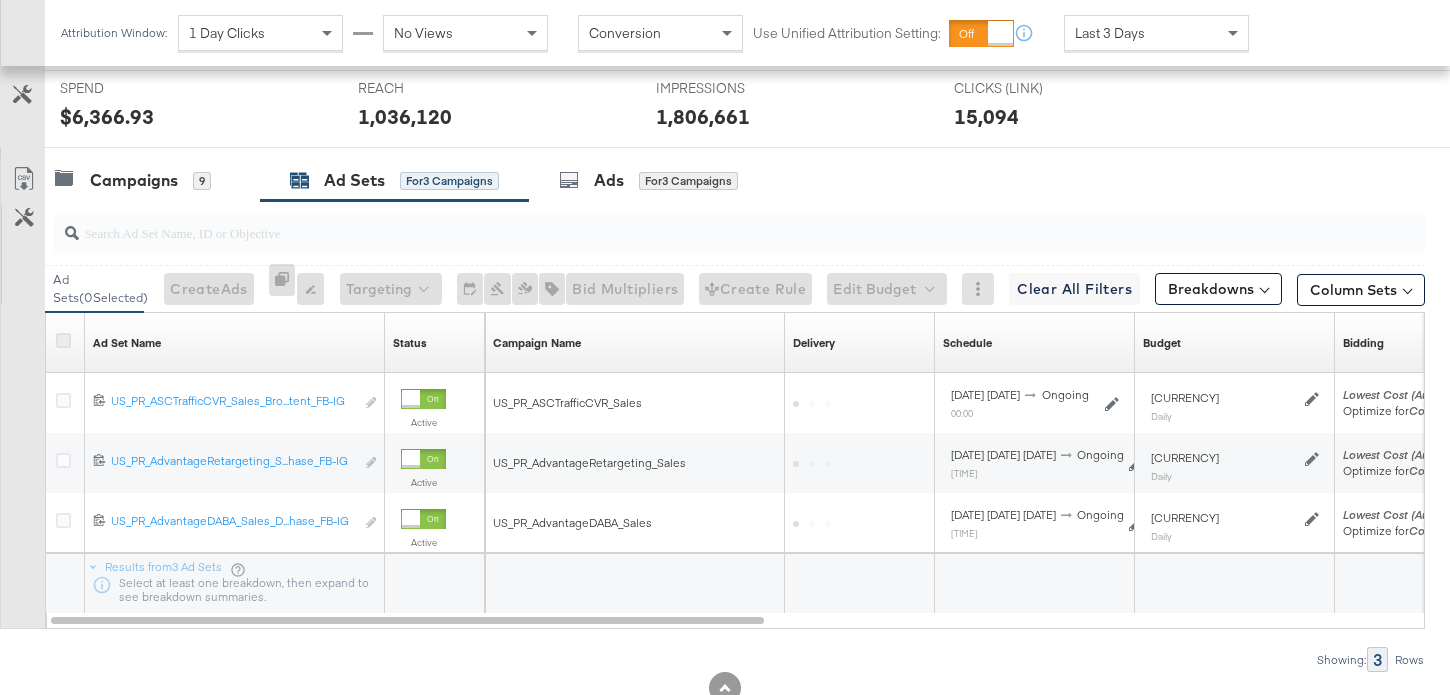 click at bounding box center (63, 340) 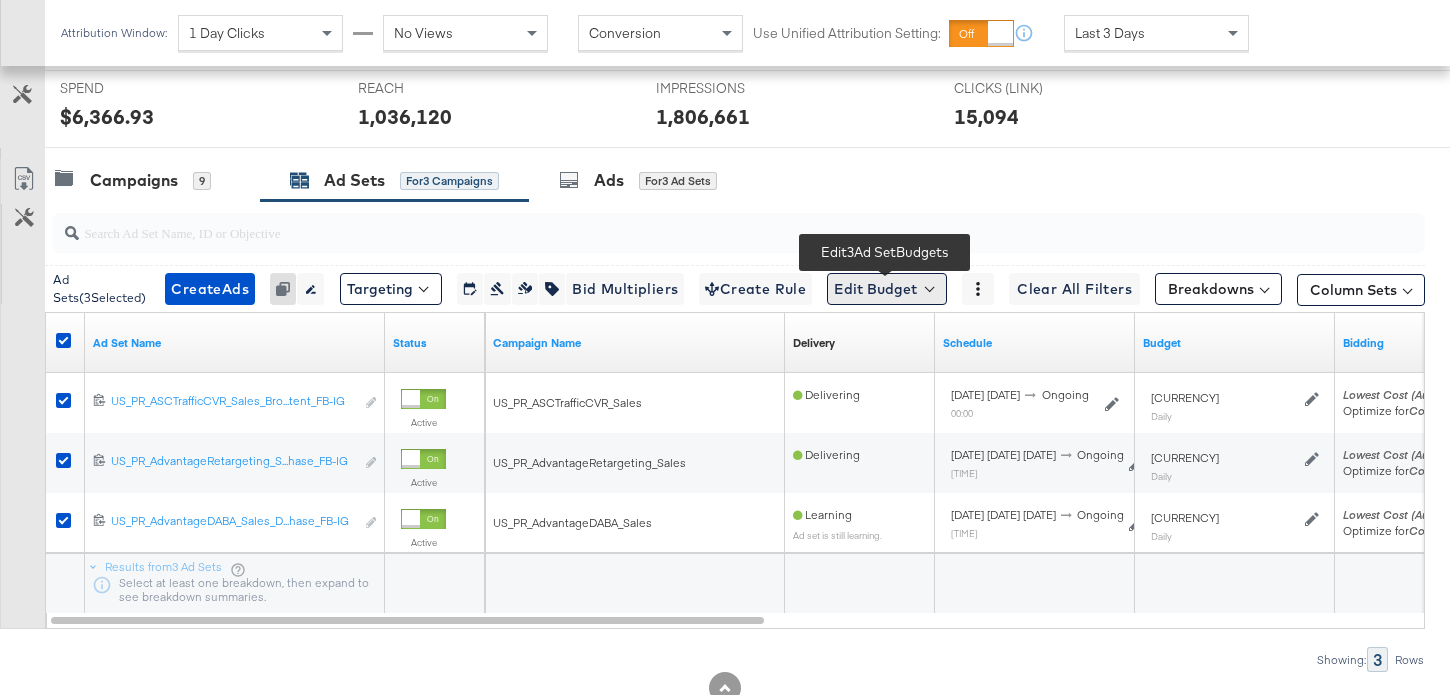 click on "Edit Budget" at bounding box center [887, 289] 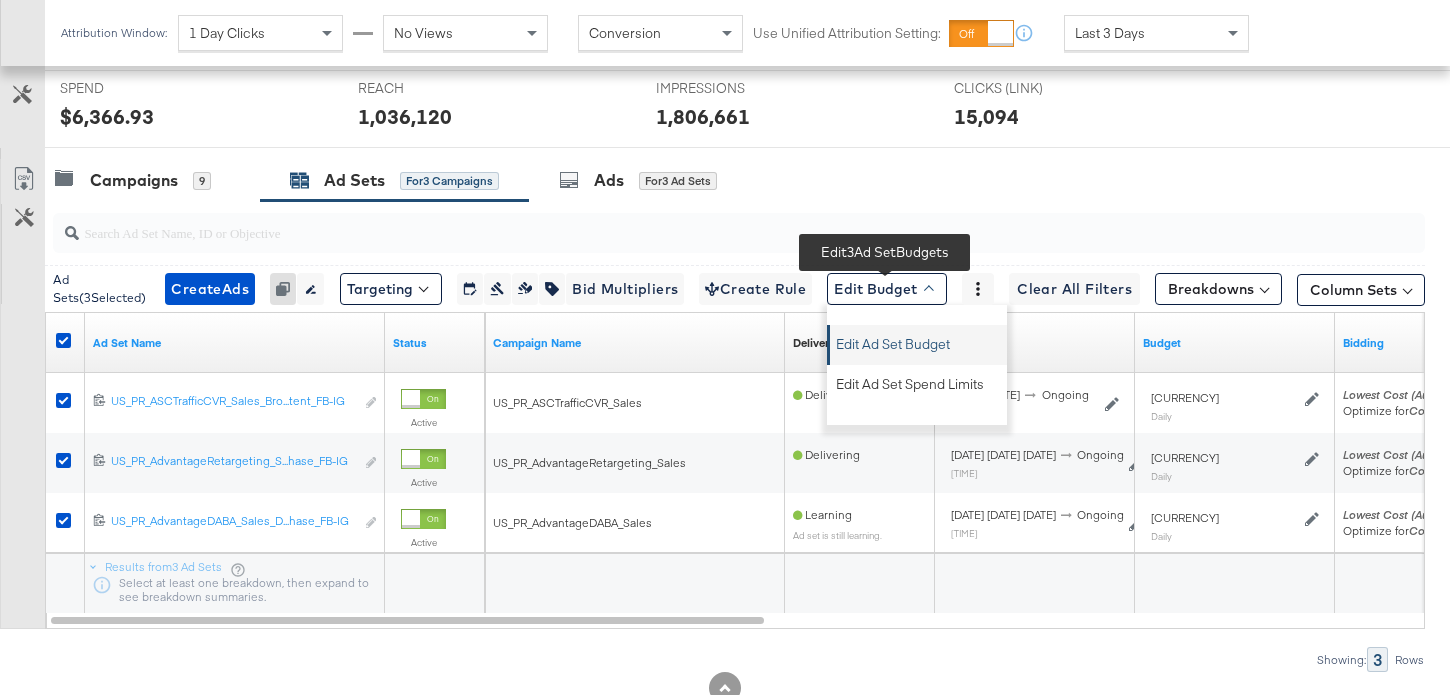 click on "Edit Ad Set Budget" at bounding box center (893, 341) 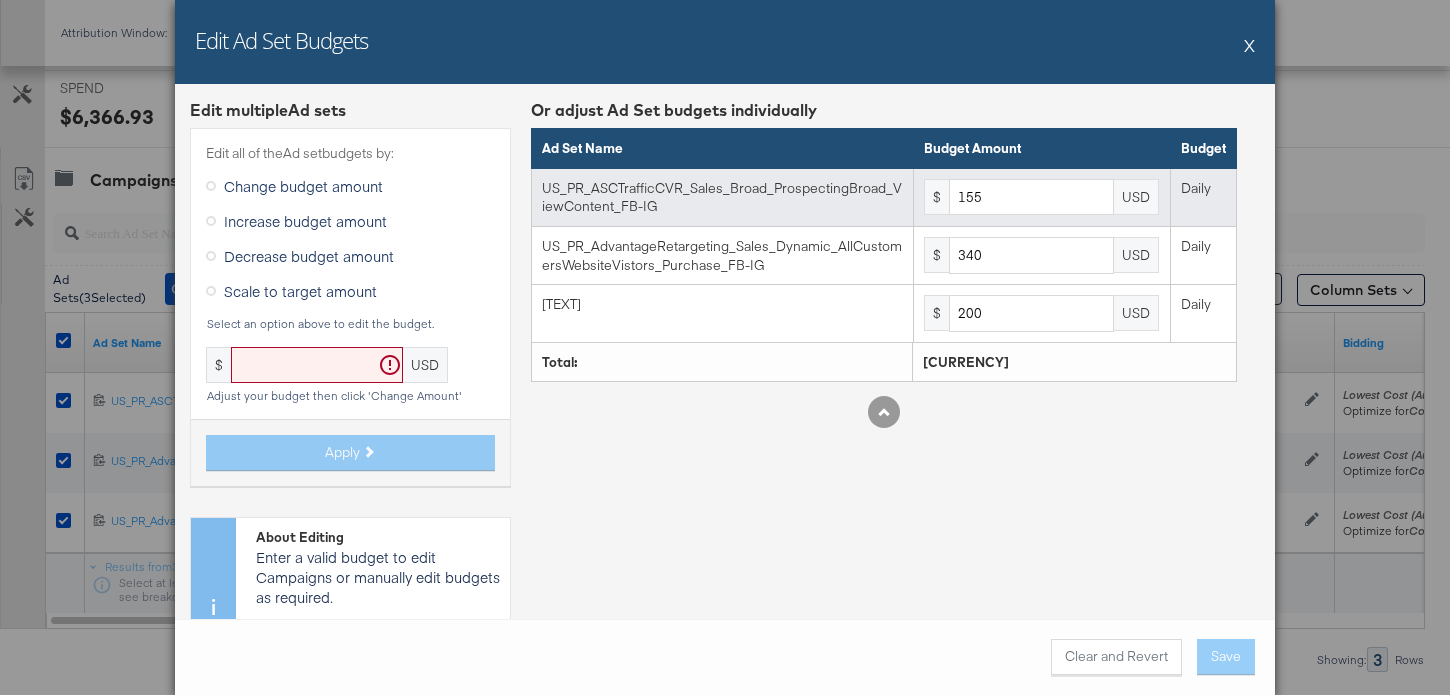 click on "$ 155 USD" at bounding box center [1042, 197] 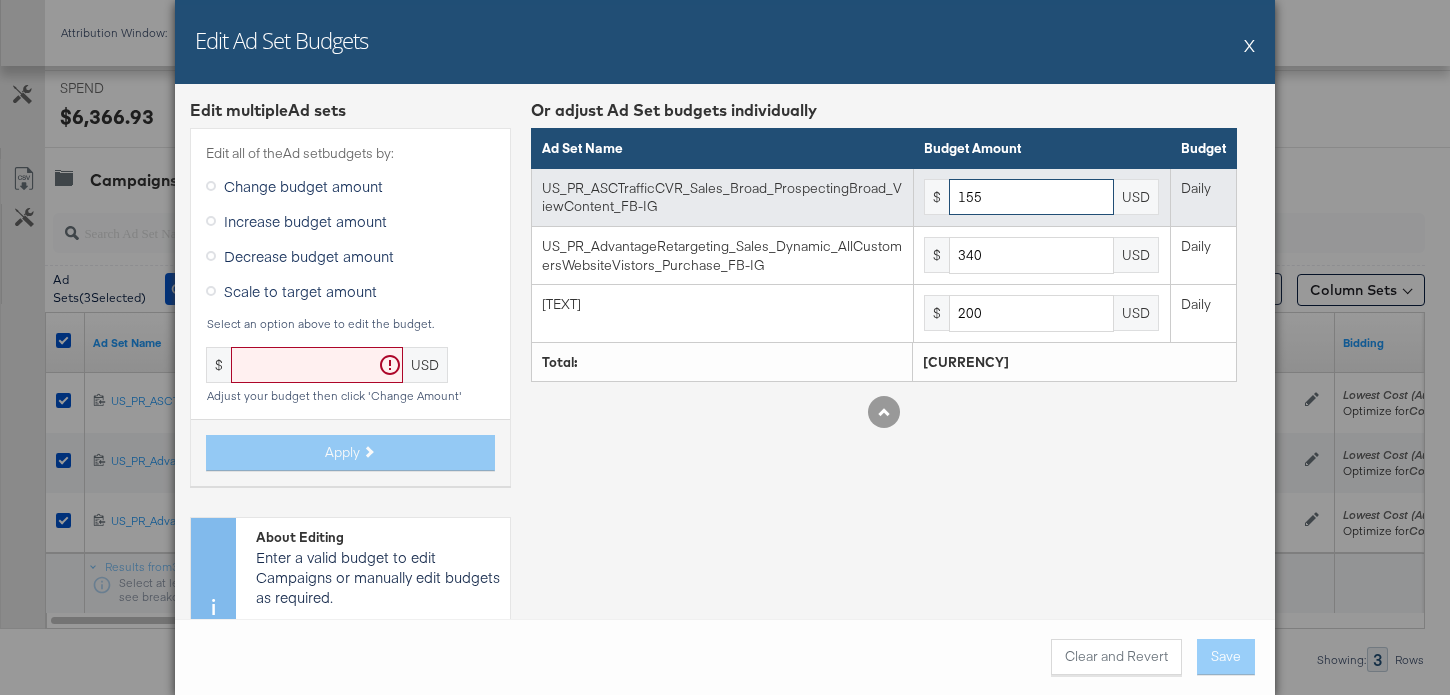 click on "155" at bounding box center [1031, 197] 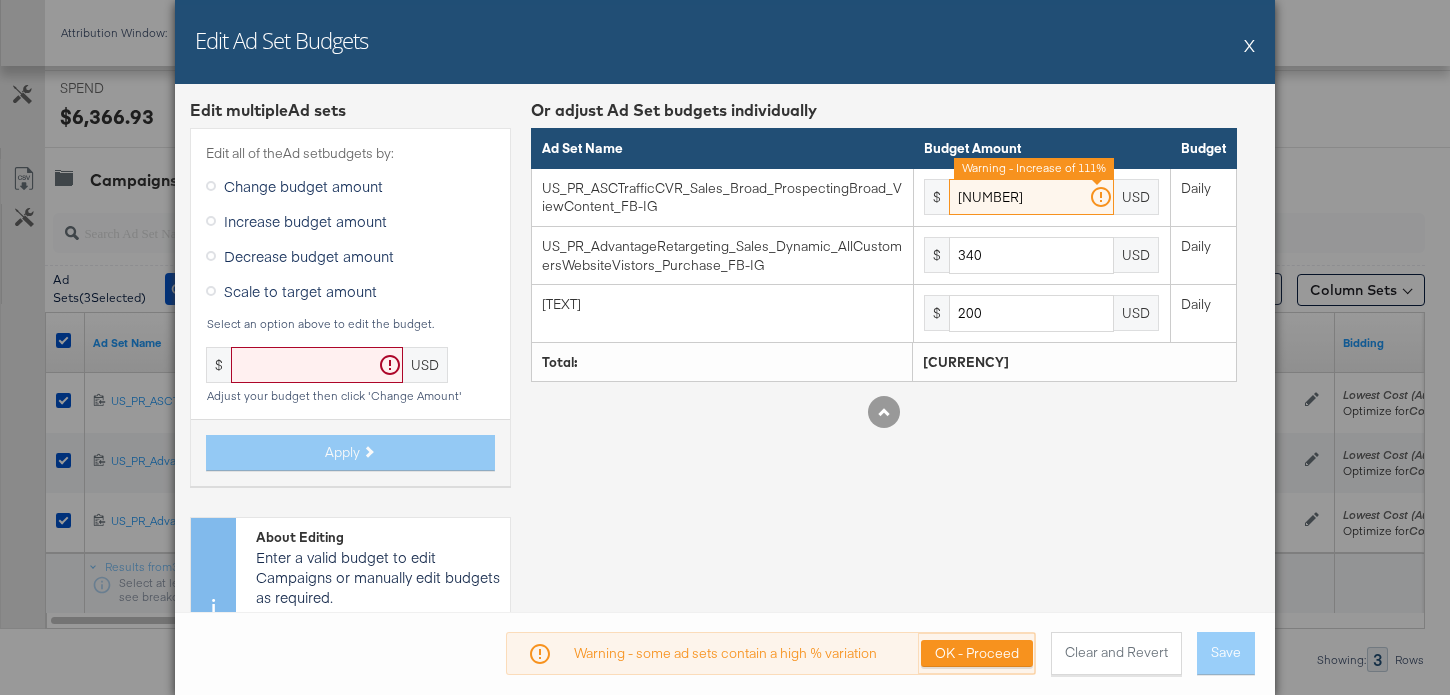 type on "327" 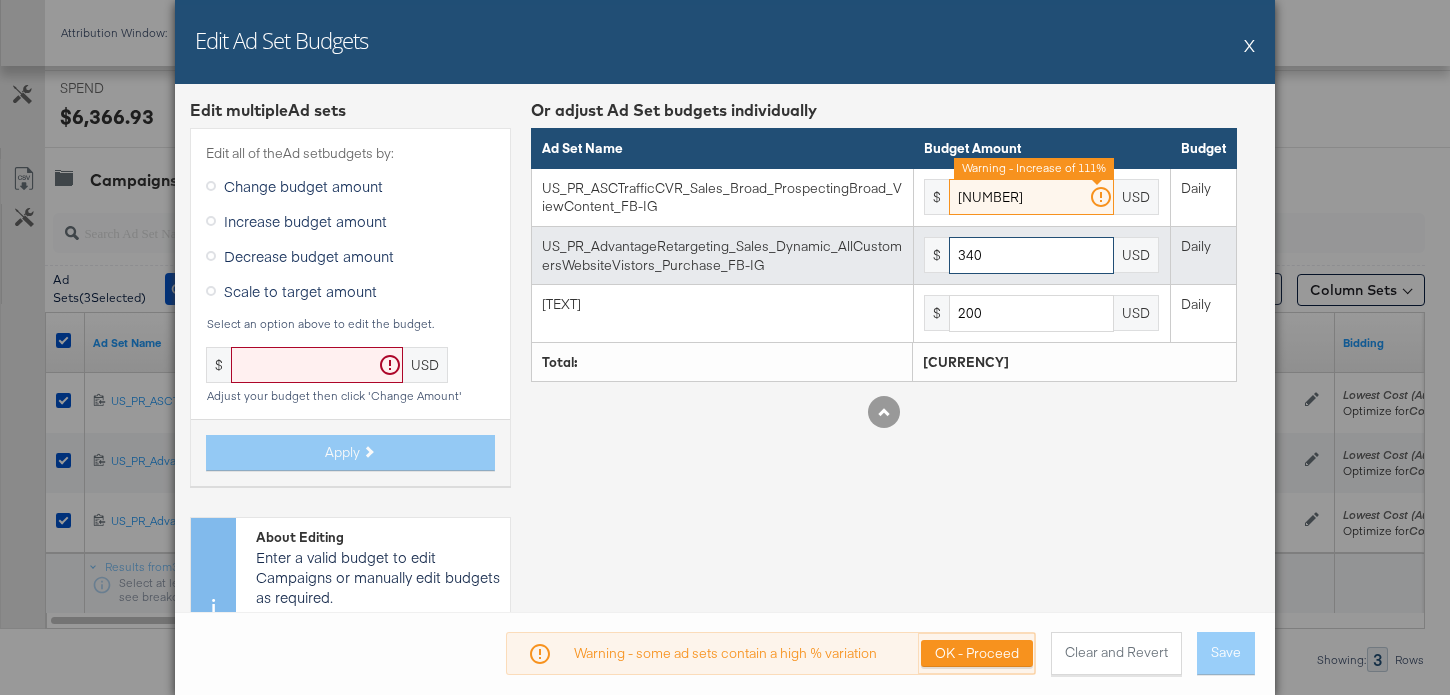 click on "340" at bounding box center [1031, 255] 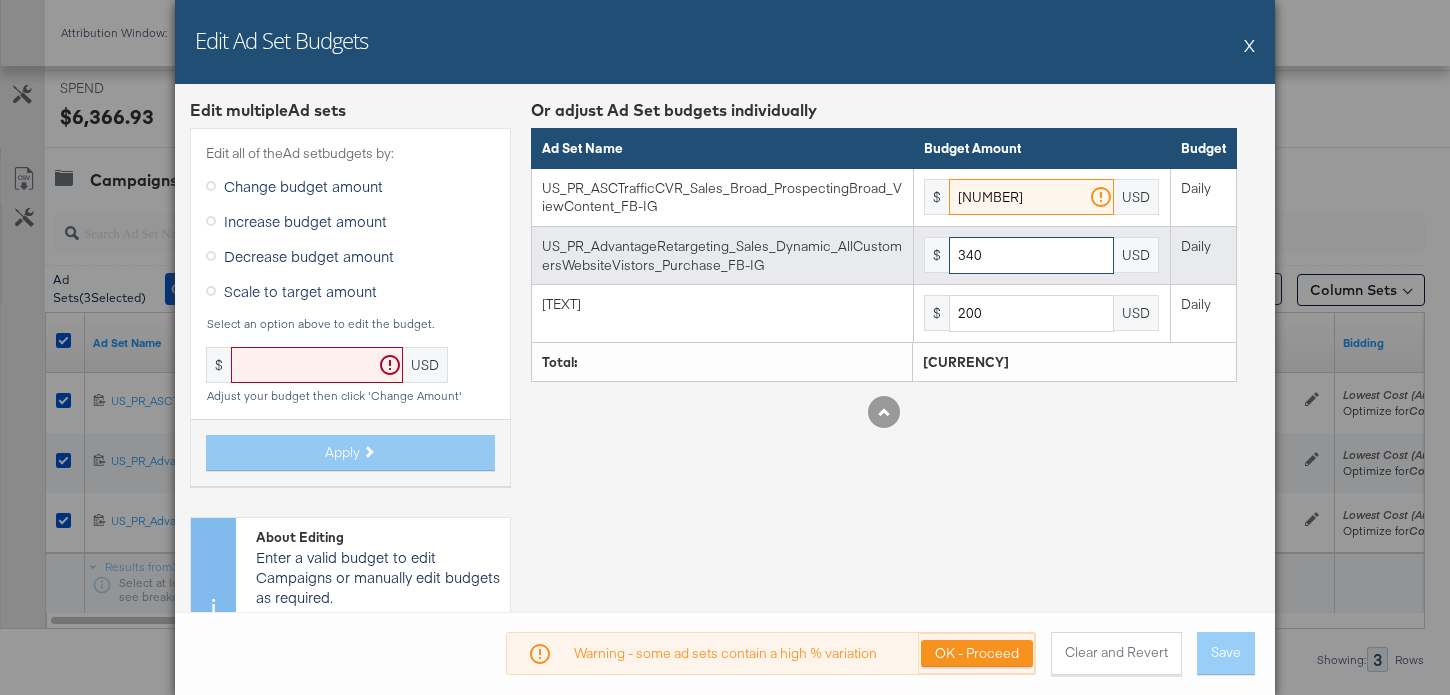 click on "340" at bounding box center [1031, 255] 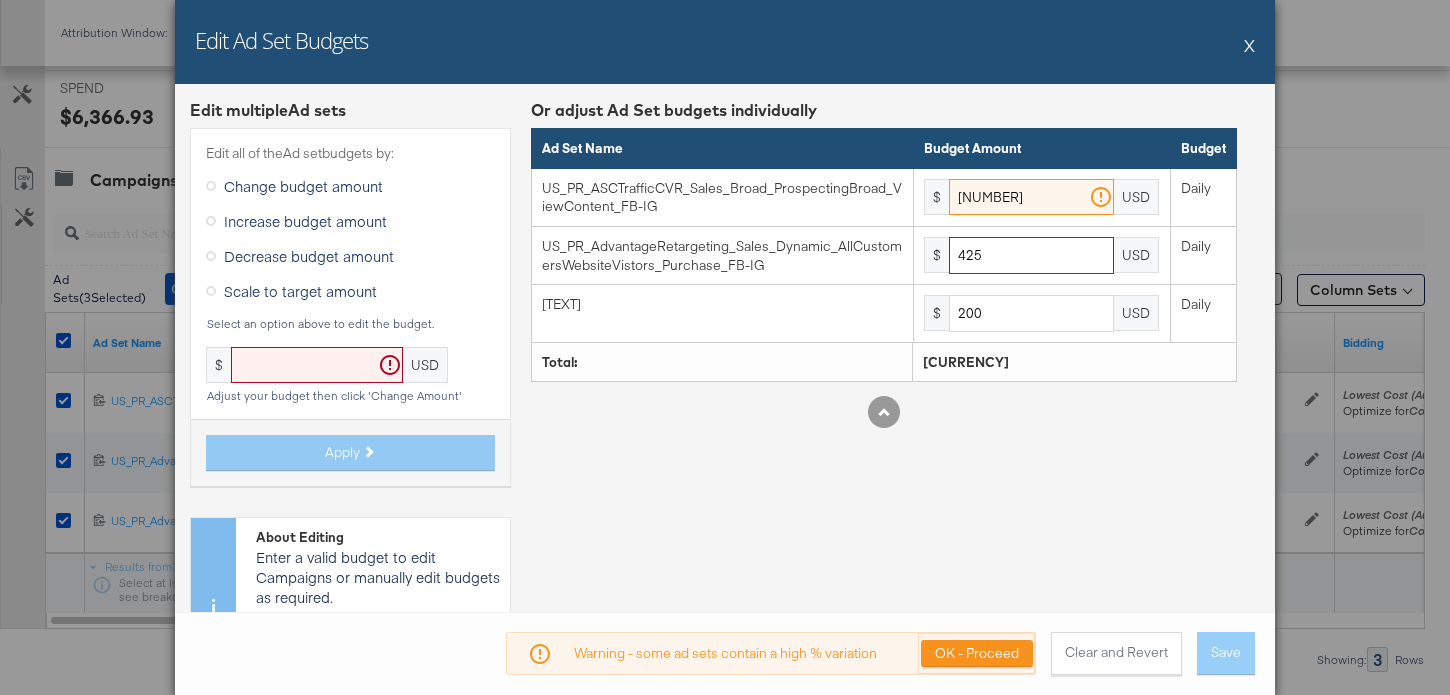 type on "425" 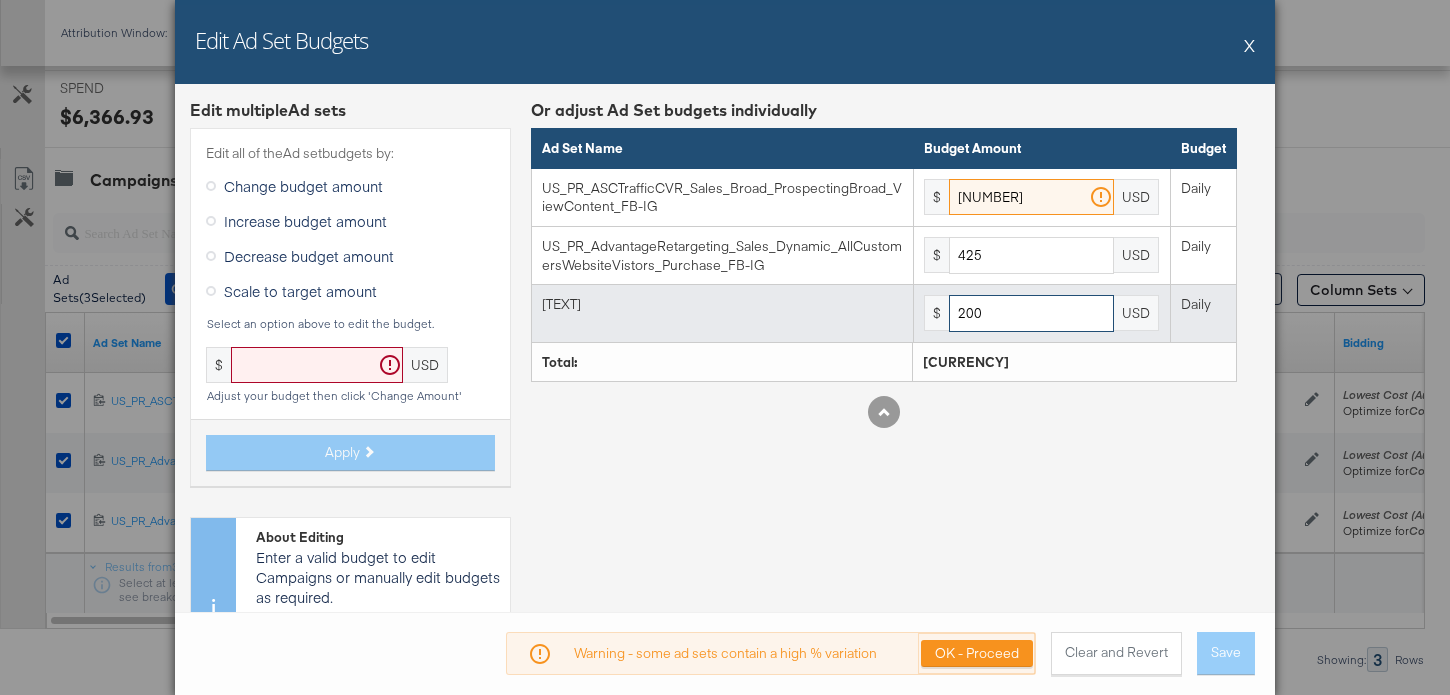 click on "200" at bounding box center [1031, 313] 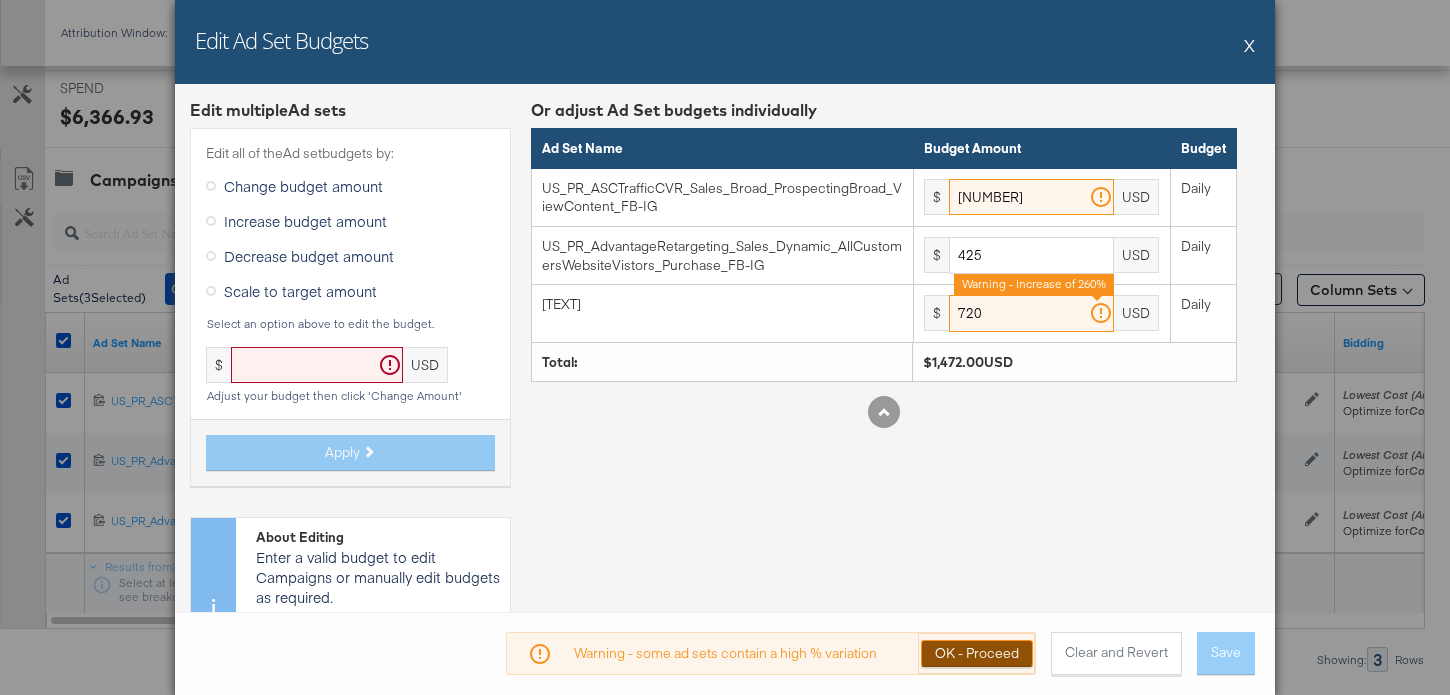 type on "720" 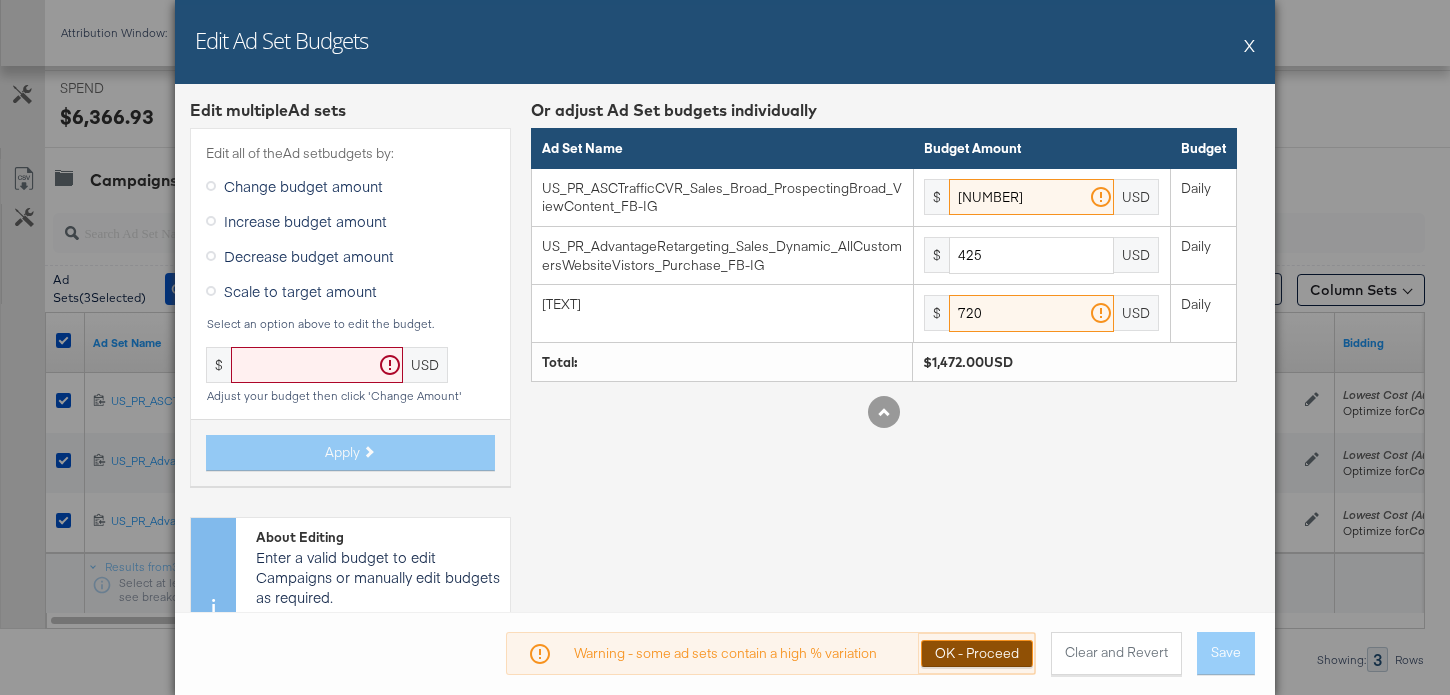 click on "OK - Proceed" at bounding box center [977, 653] 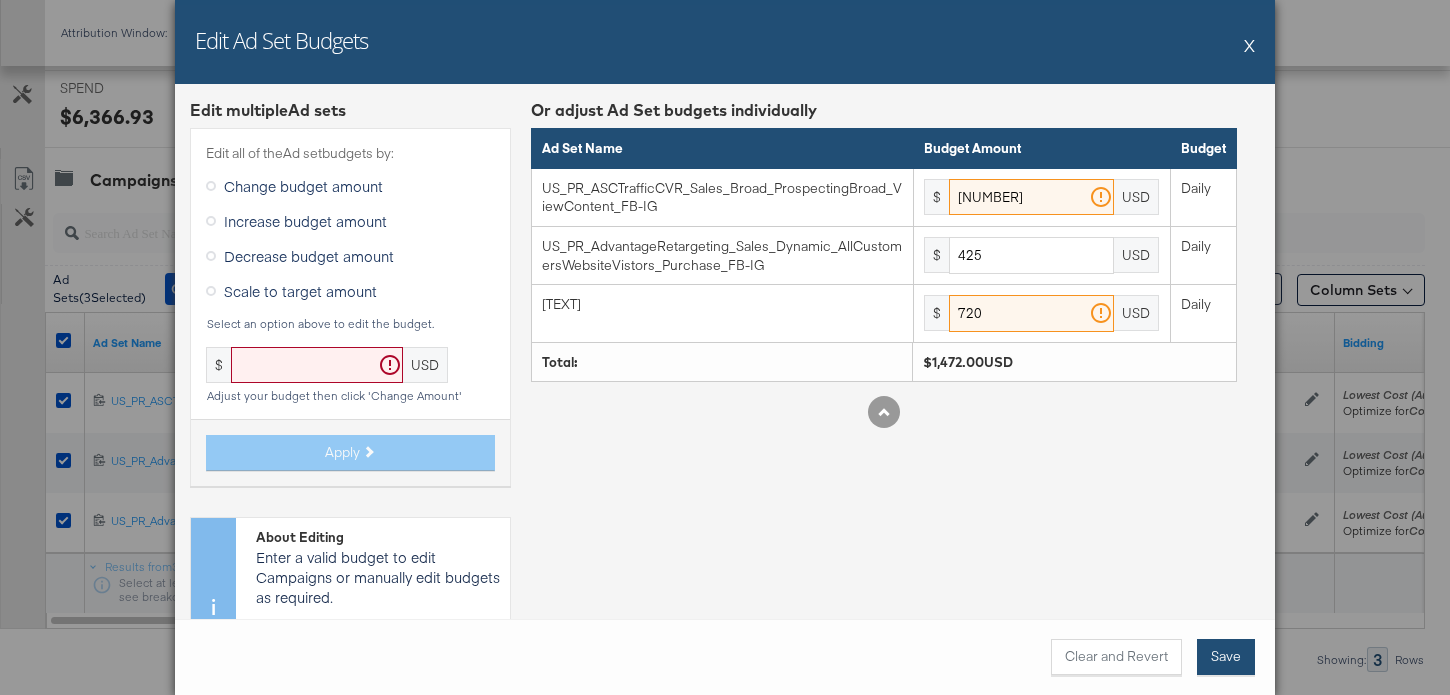 click on "Save" at bounding box center [1226, 657] 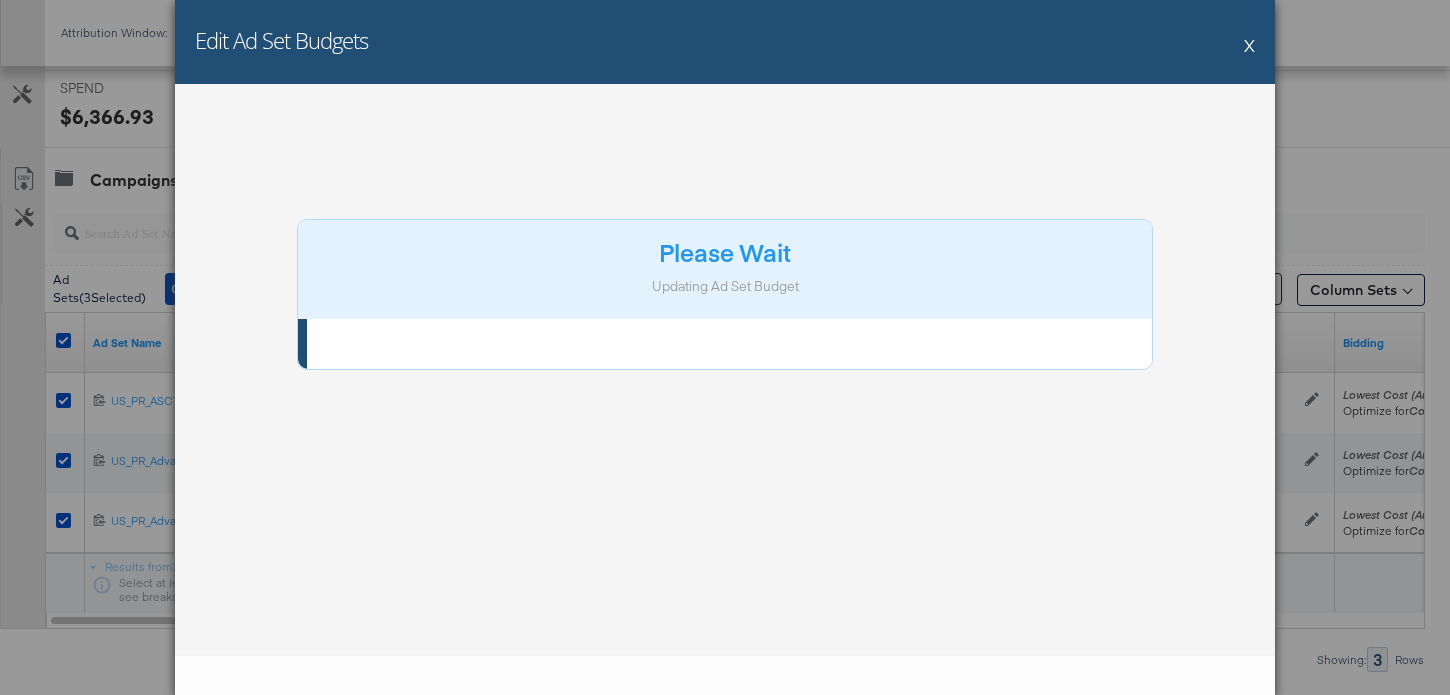 click at bounding box center (725, 675) 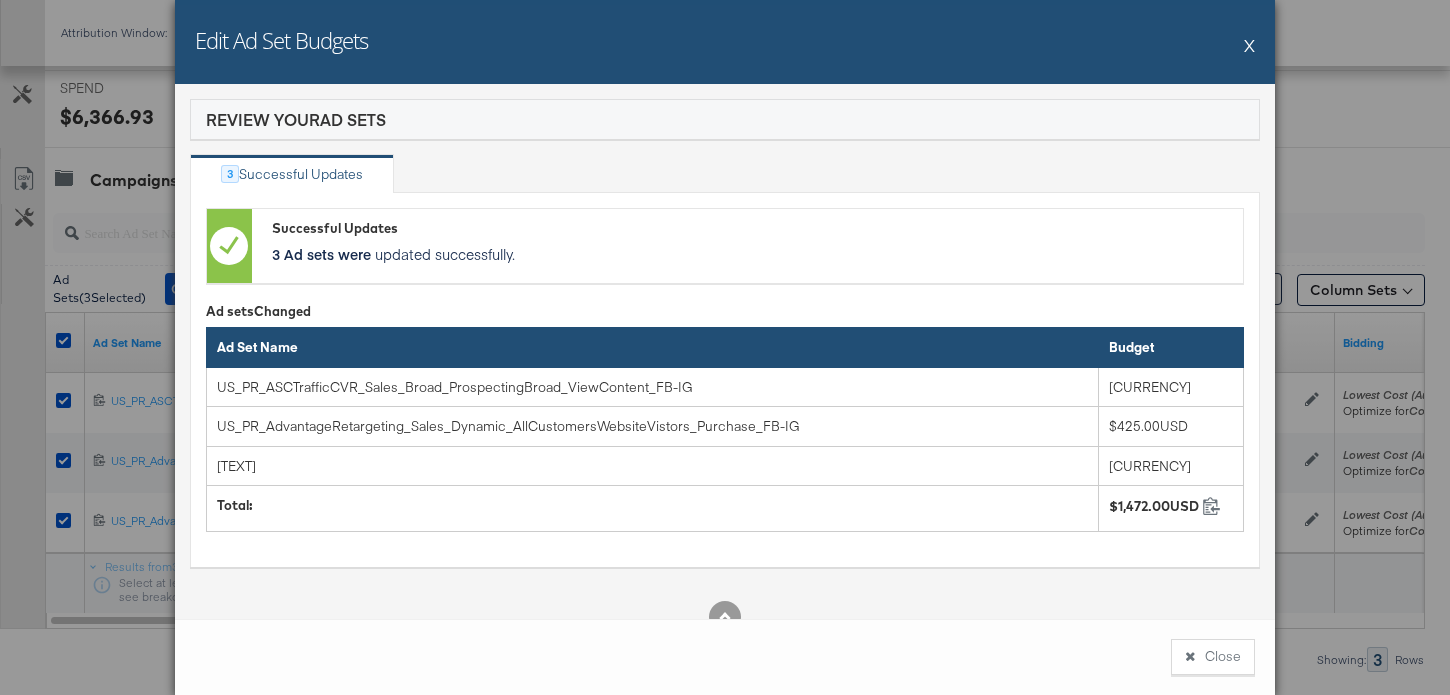 click on "Close" at bounding box center [1213, 657] 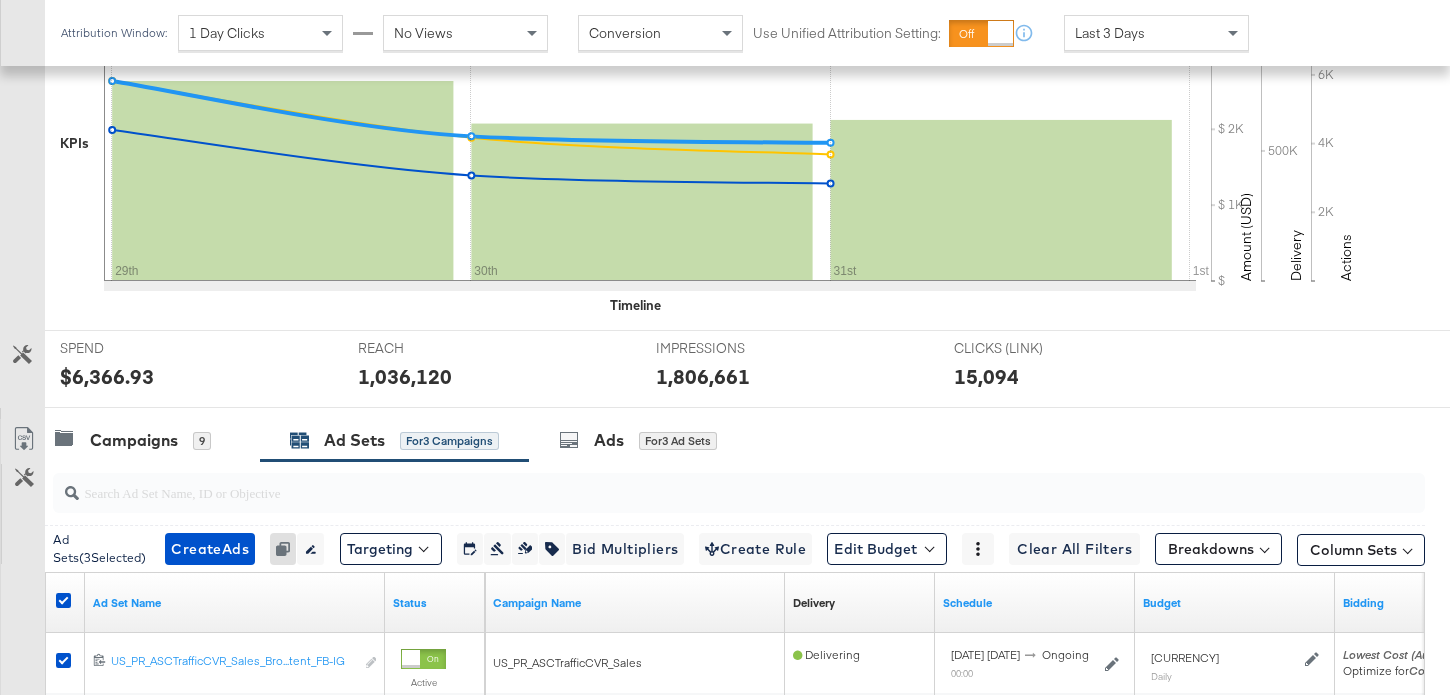 scroll, scrollTop: 0, scrollLeft: 0, axis: both 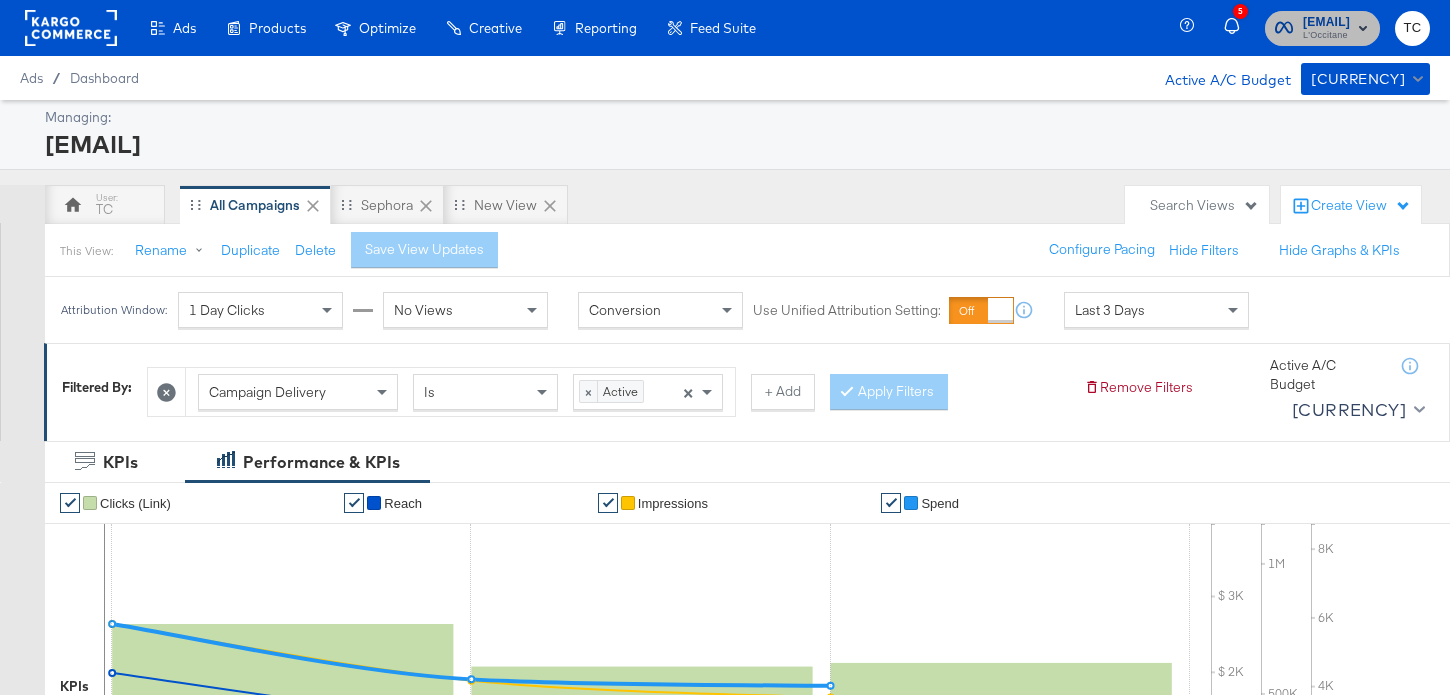 click on "L'Occitane" at bounding box center (1326, 36) 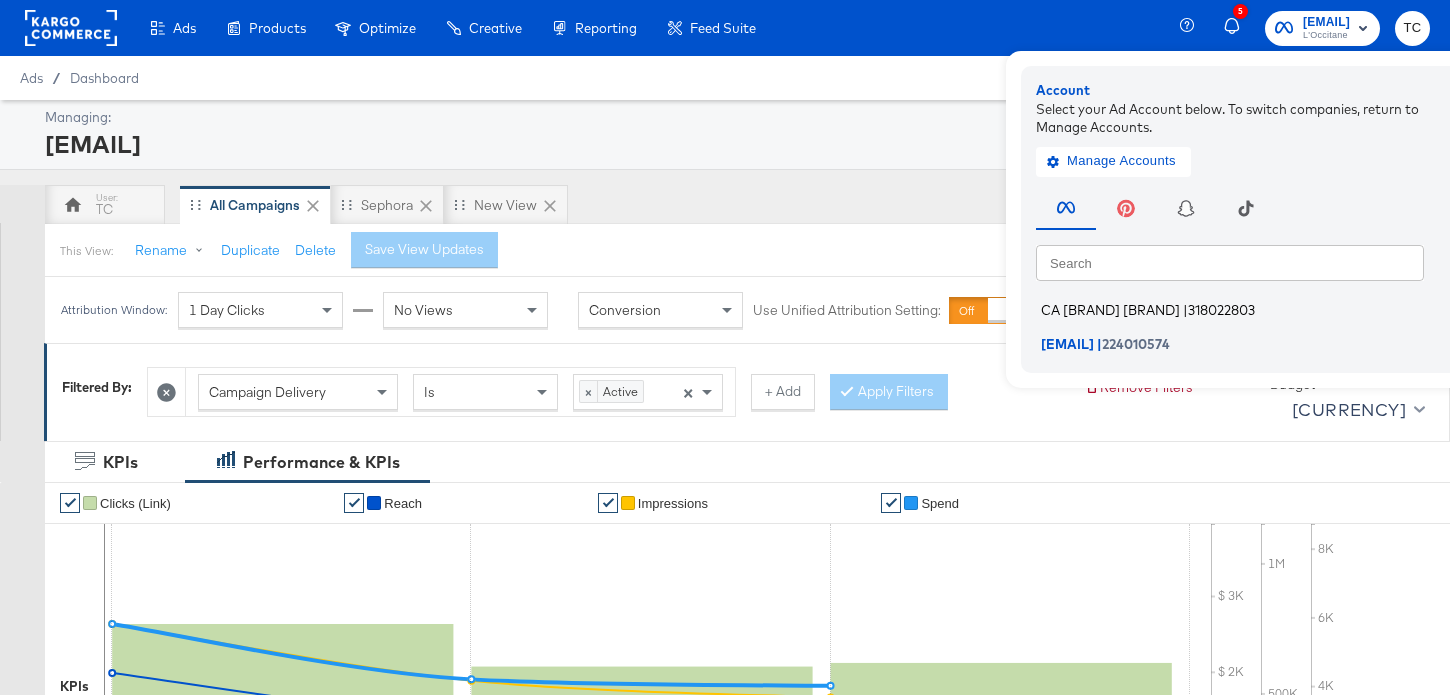 click on "CA L'Occitane En Provence" at bounding box center (1110, 310) 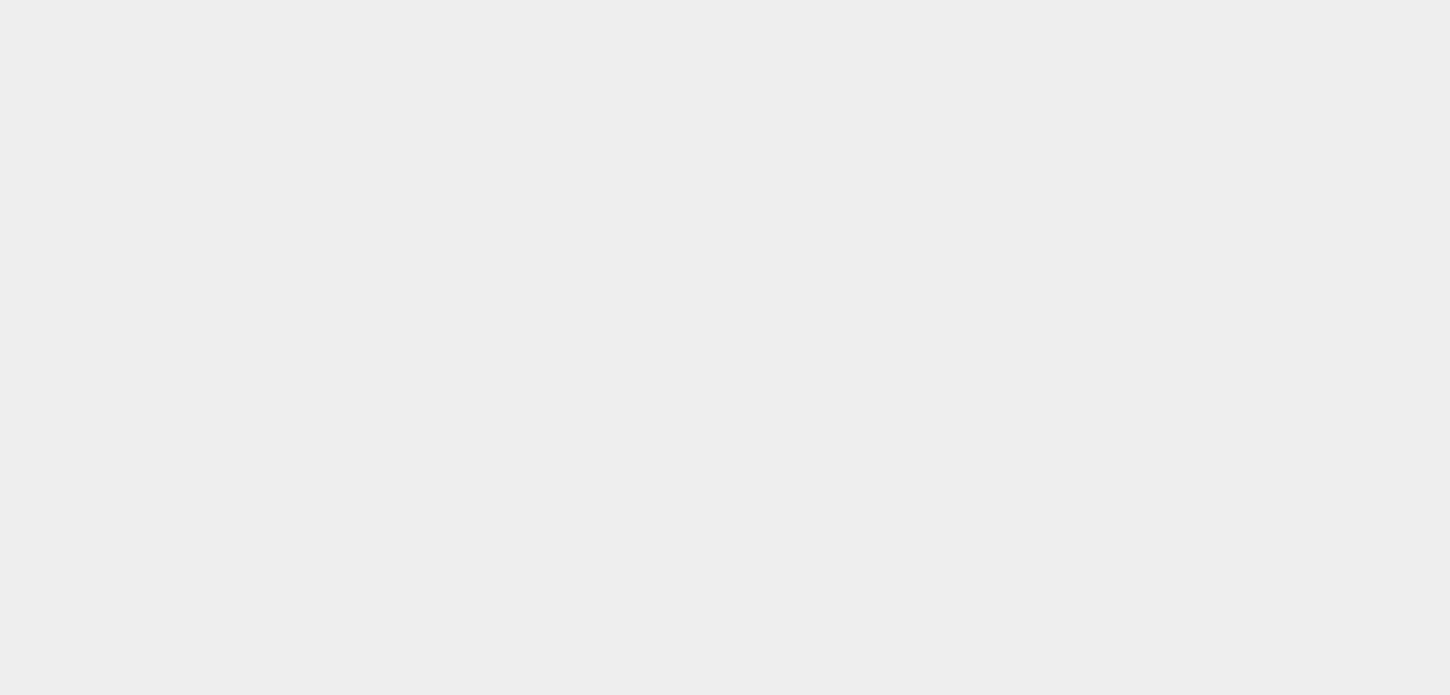 scroll, scrollTop: 0, scrollLeft: 0, axis: both 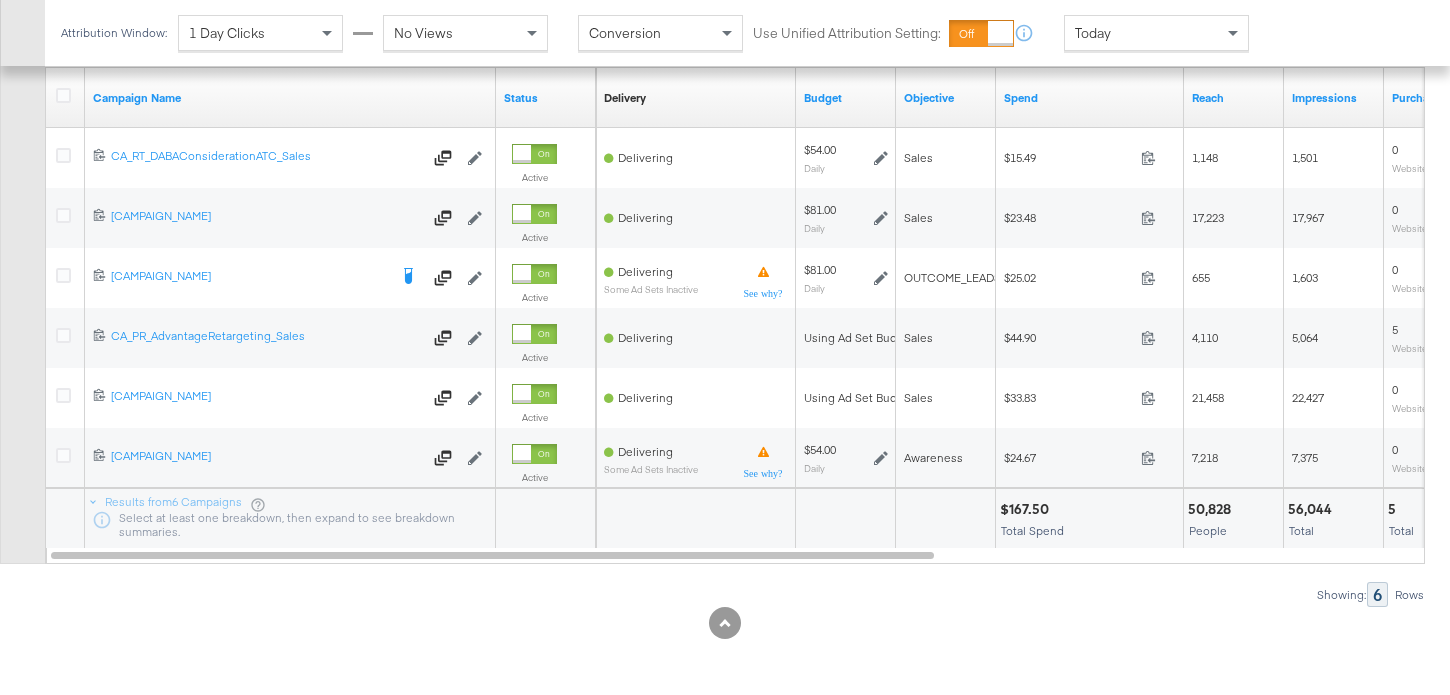 click at bounding box center (66, 98) 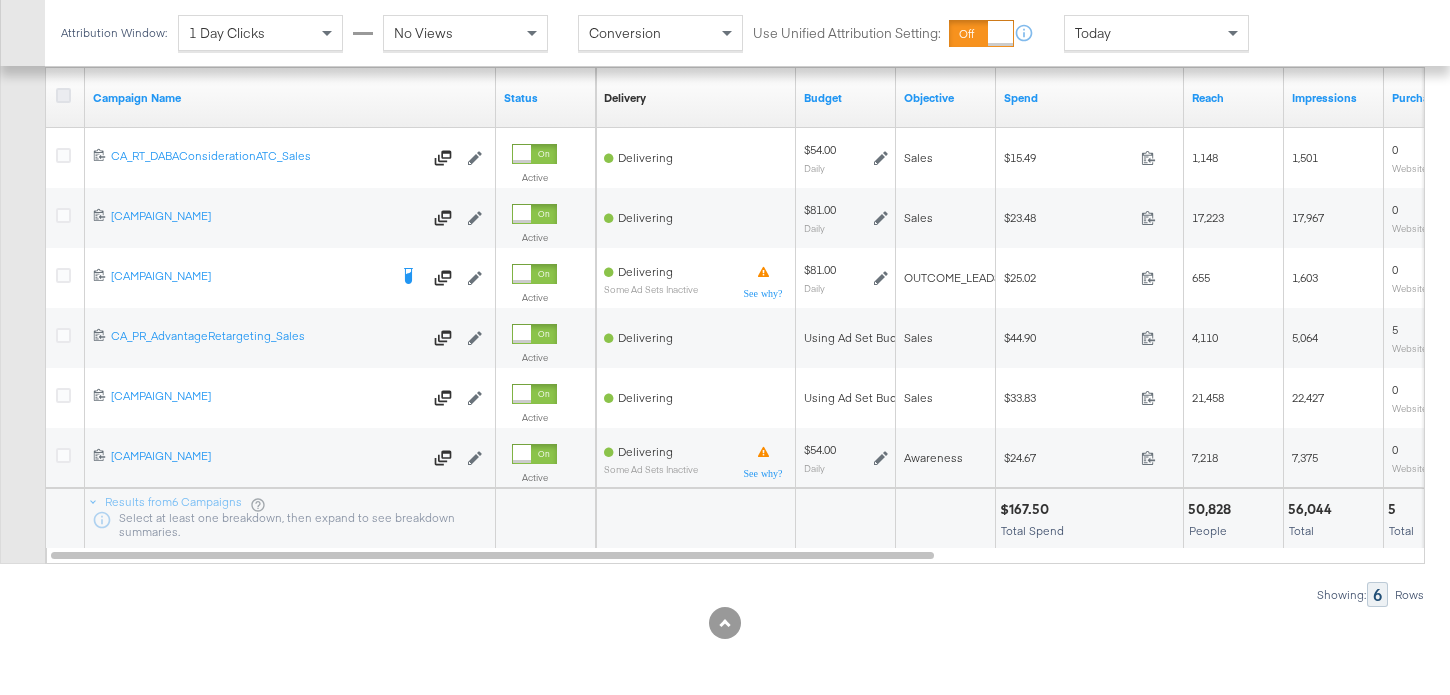 click at bounding box center (63, 95) 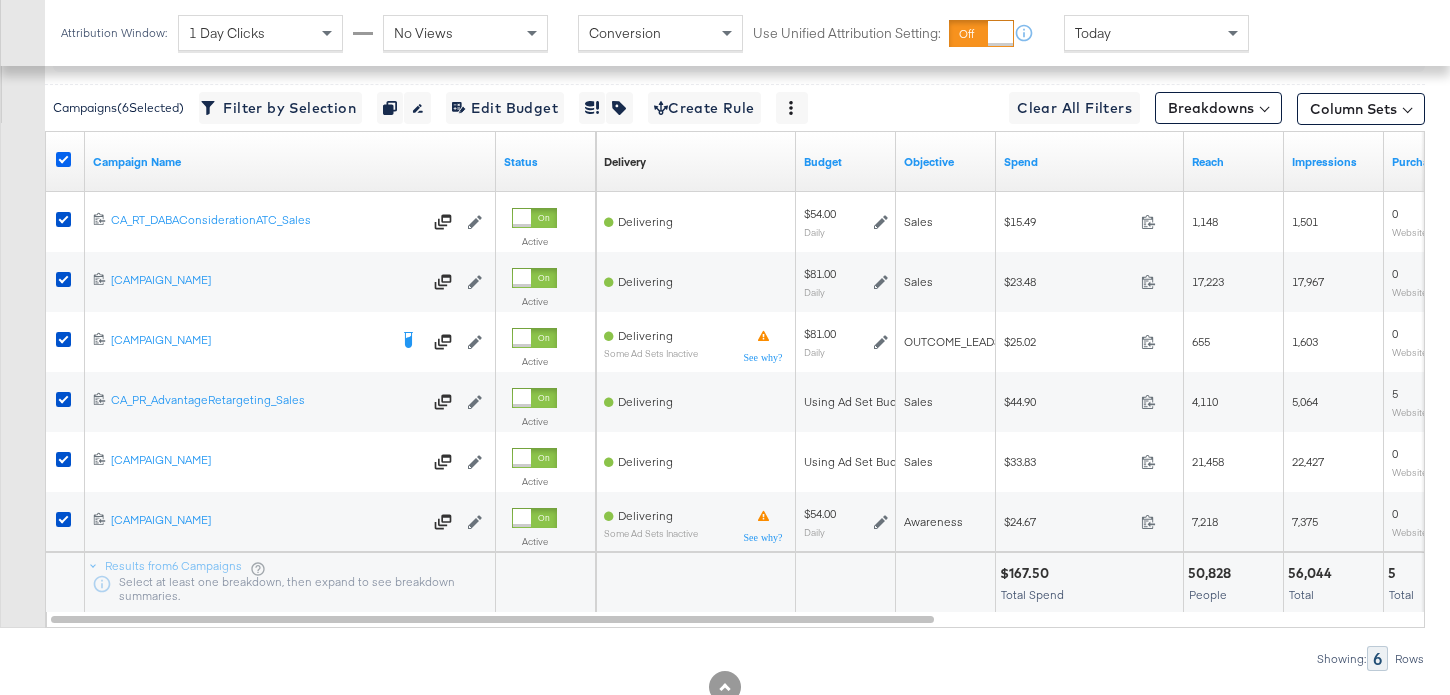 scroll, scrollTop: 893, scrollLeft: 0, axis: vertical 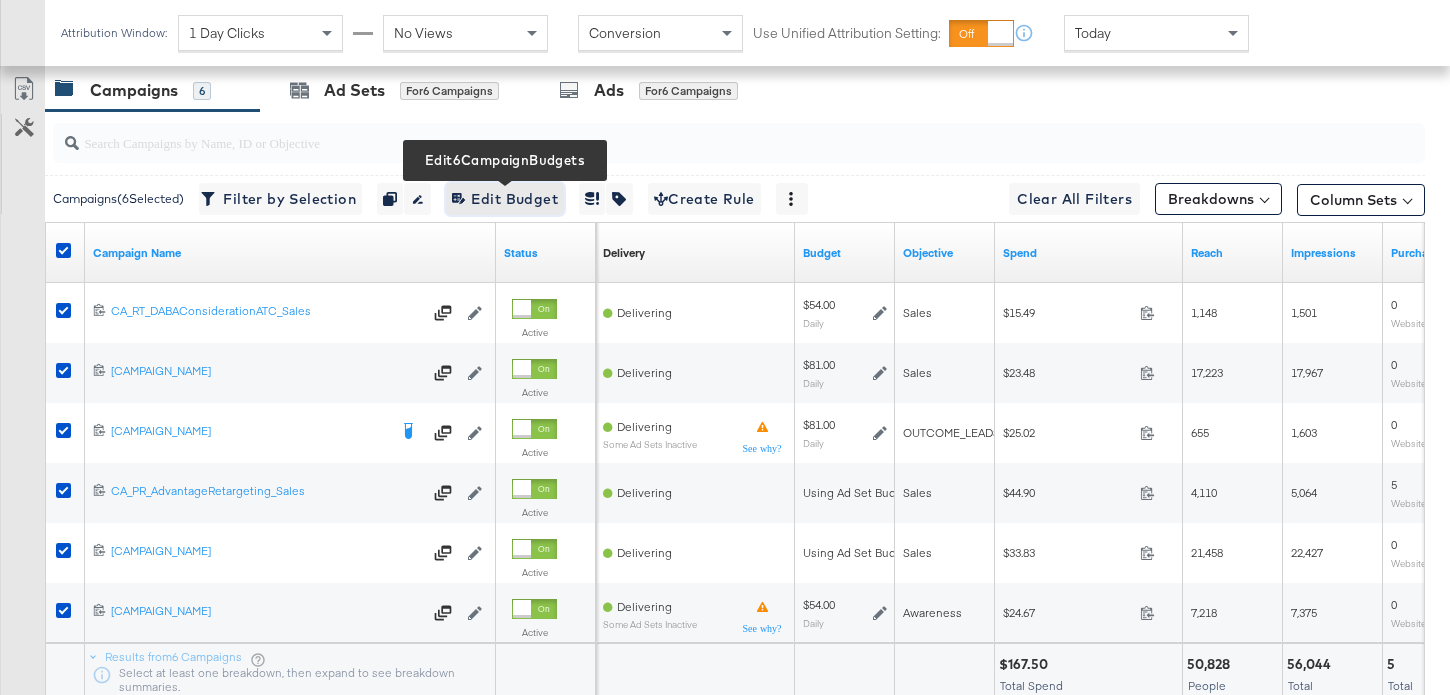 click 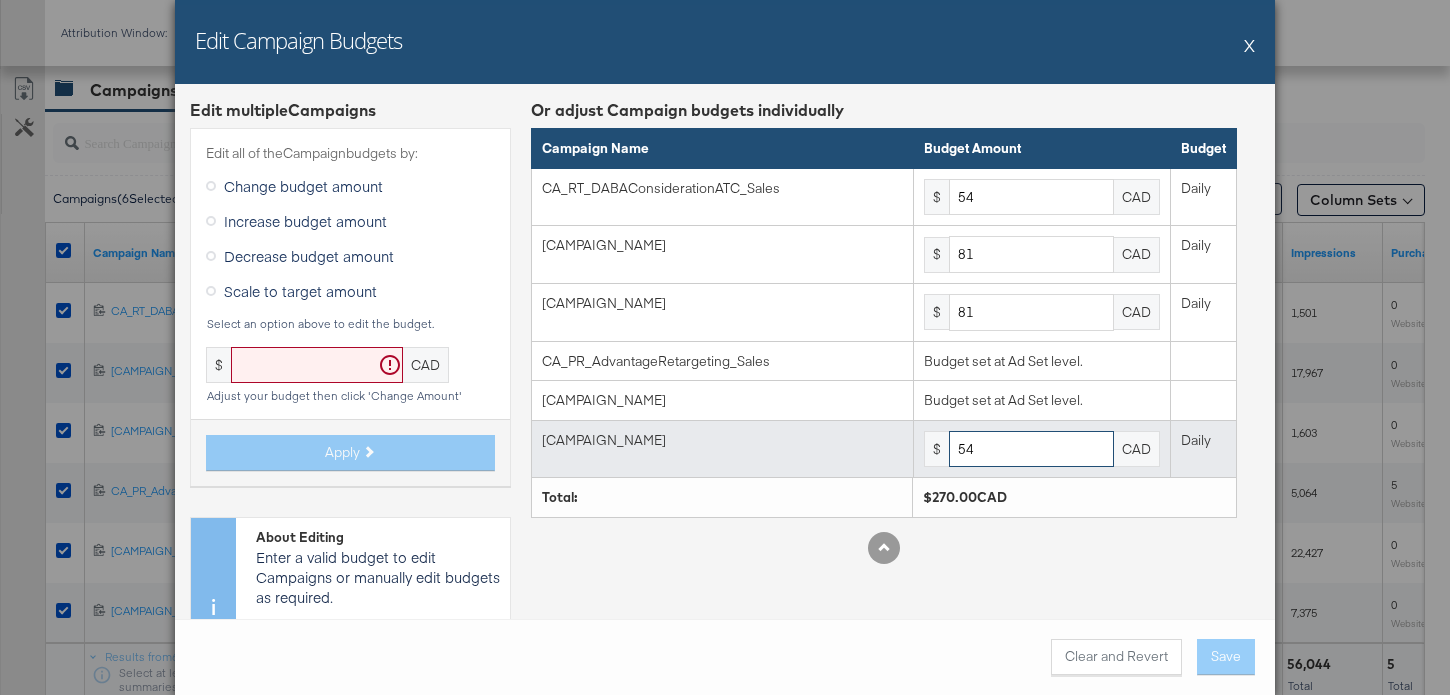 click on "54" at bounding box center [1031, 449] 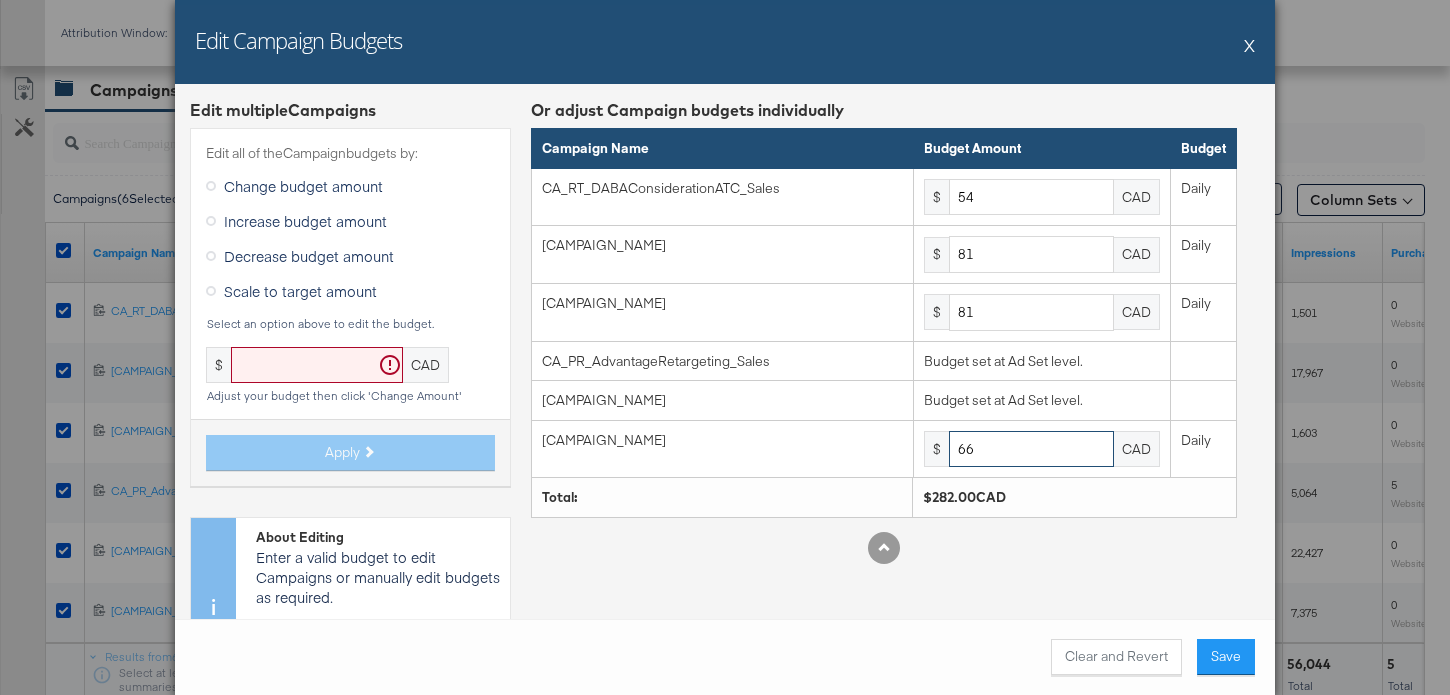 type on "66" 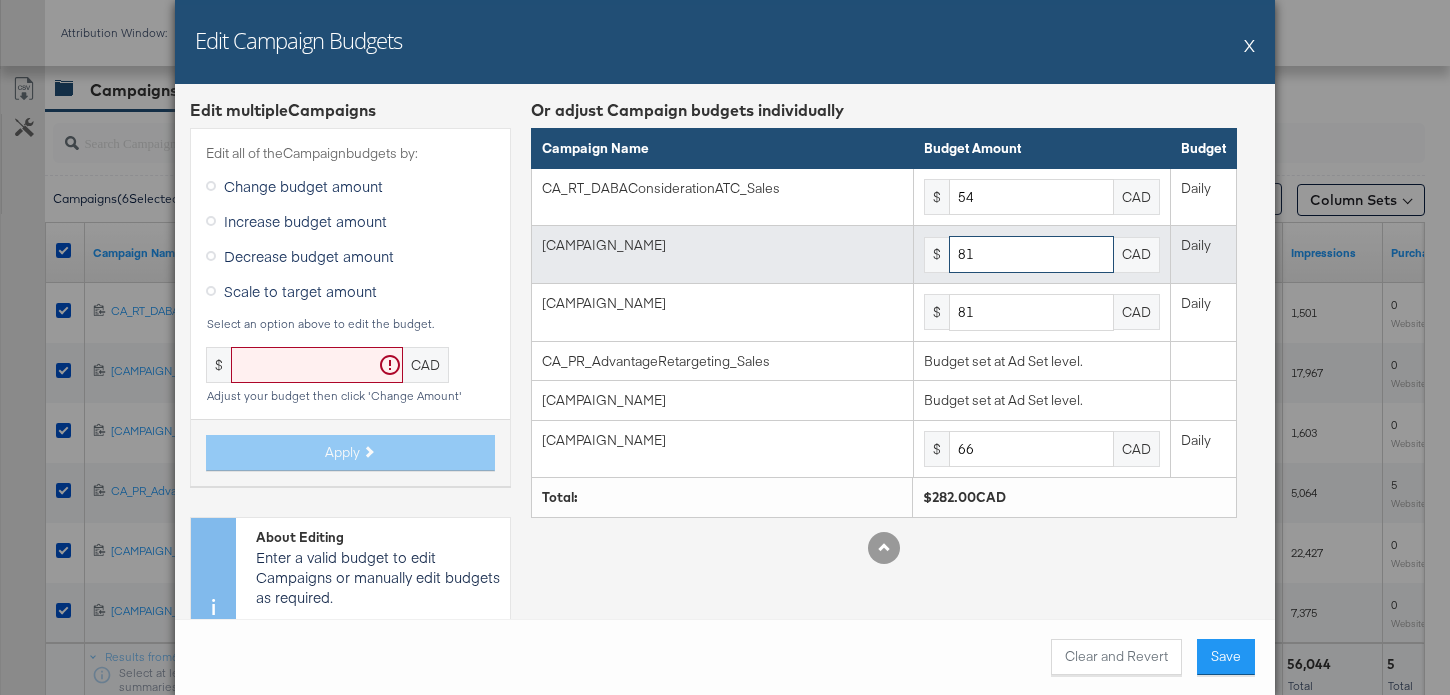 click on "81" at bounding box center (1031, 254) 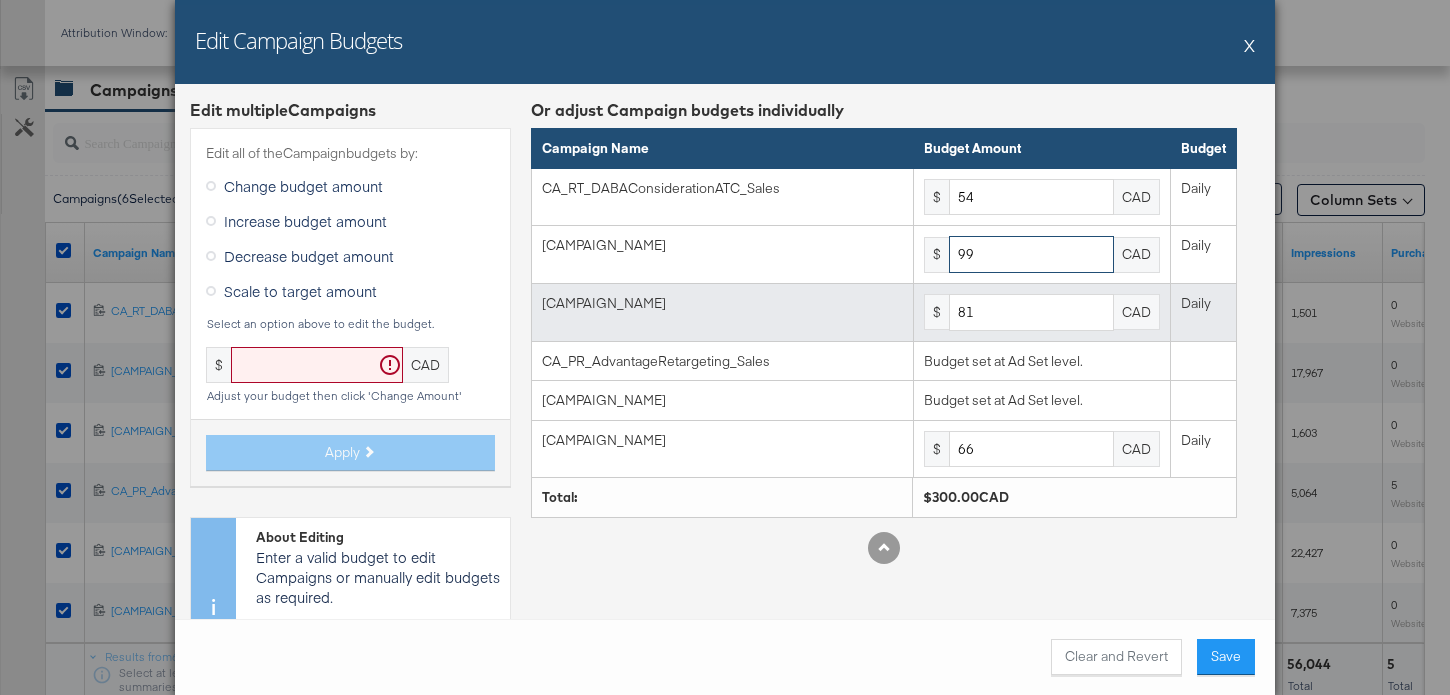 type on "99" 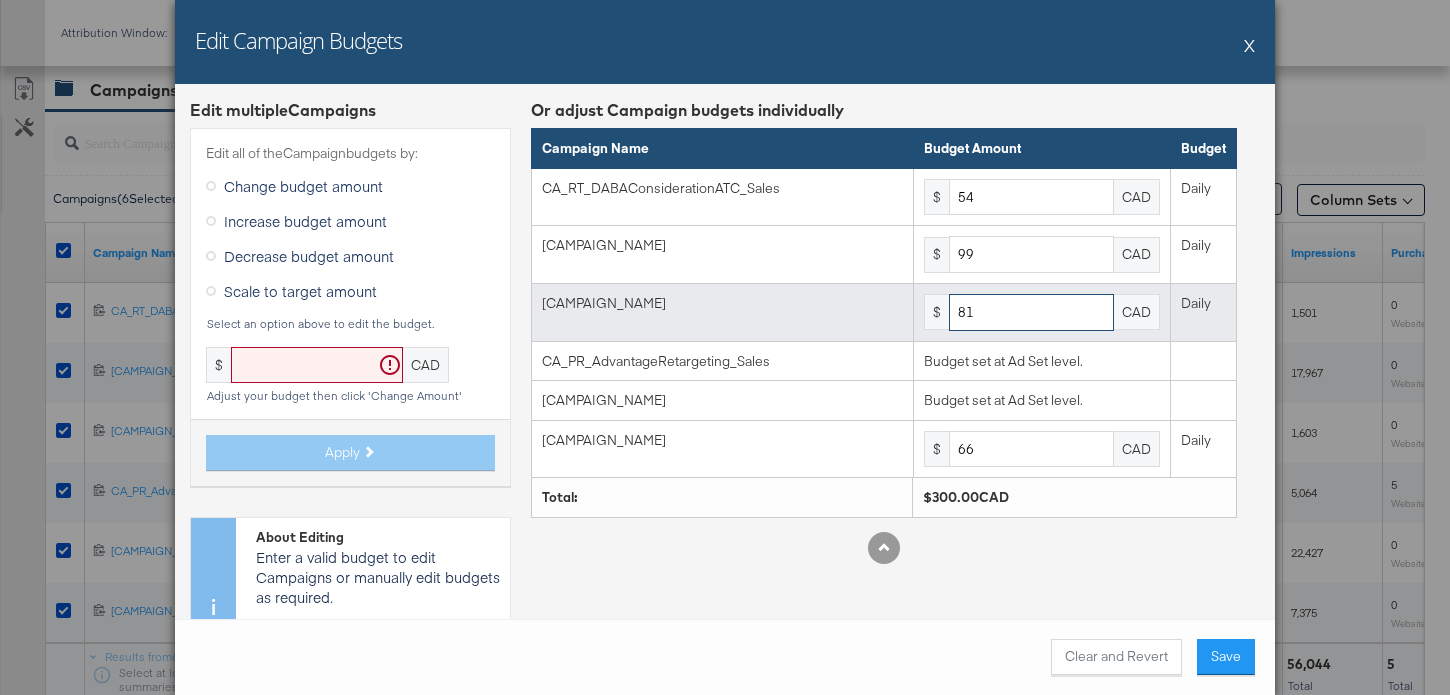 click on "81" at bounding box center [1031, 312] 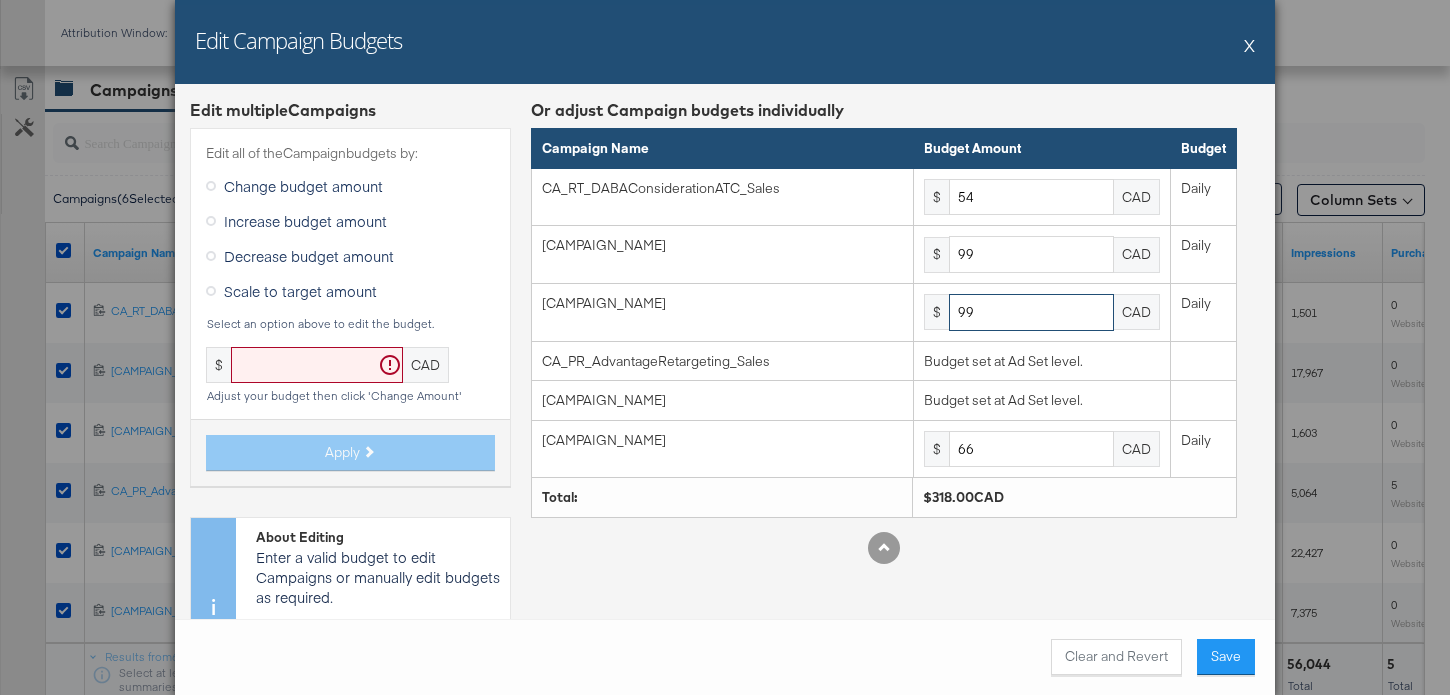 type on "99" 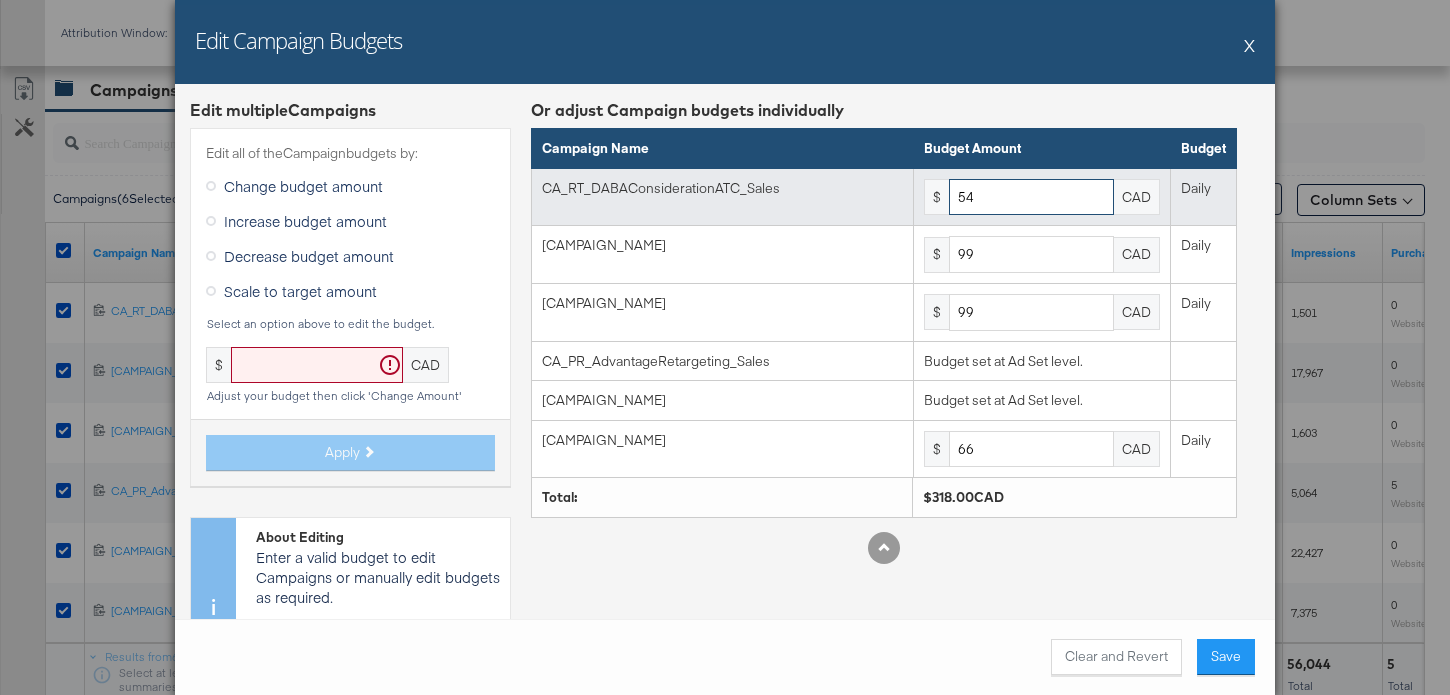 click on "54" at bounding box center (1031, 197) 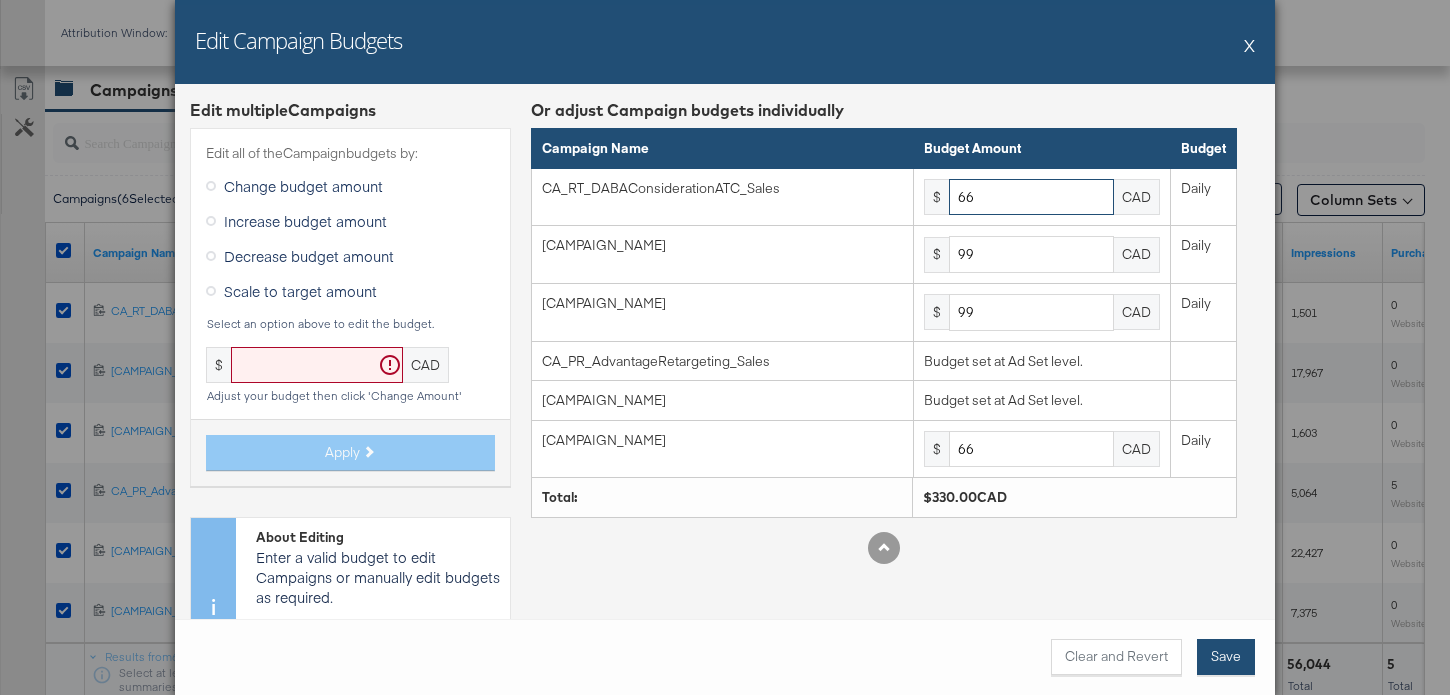 type on "66" 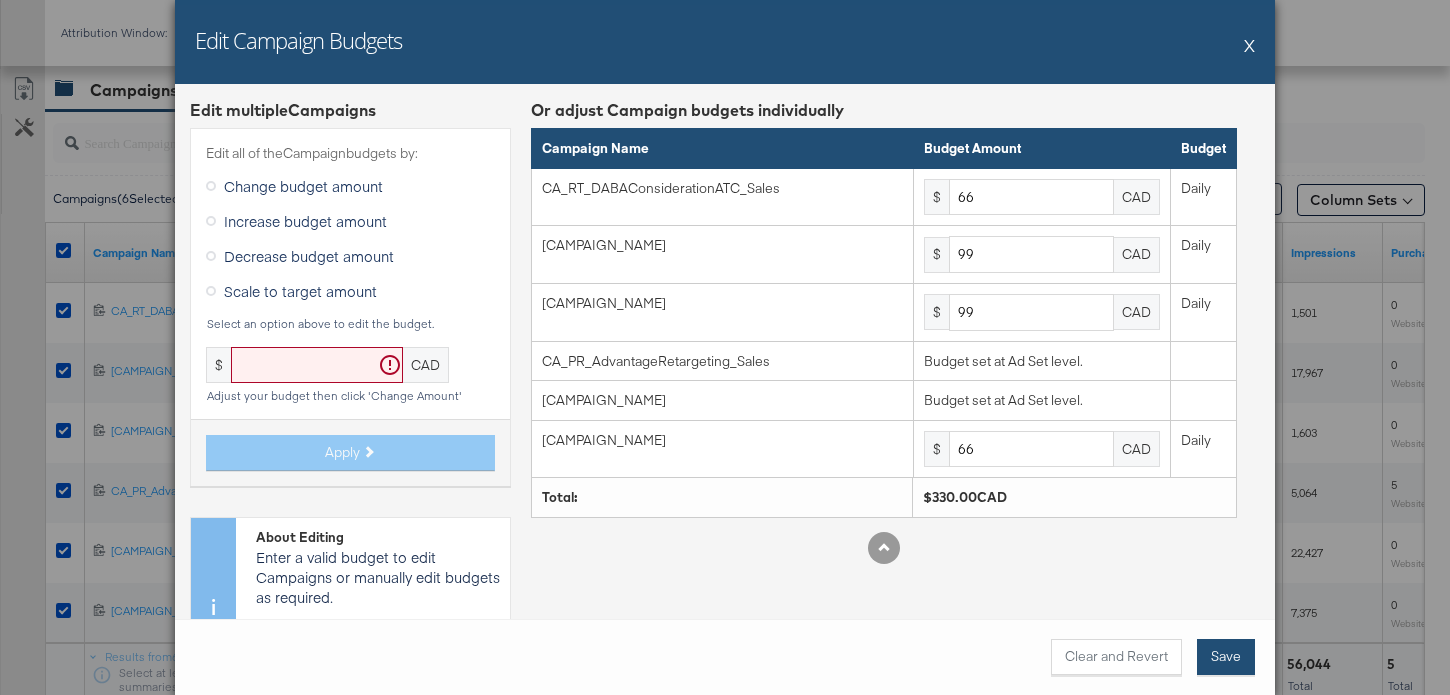 click on "Save" at bounding box center (1226, 657) 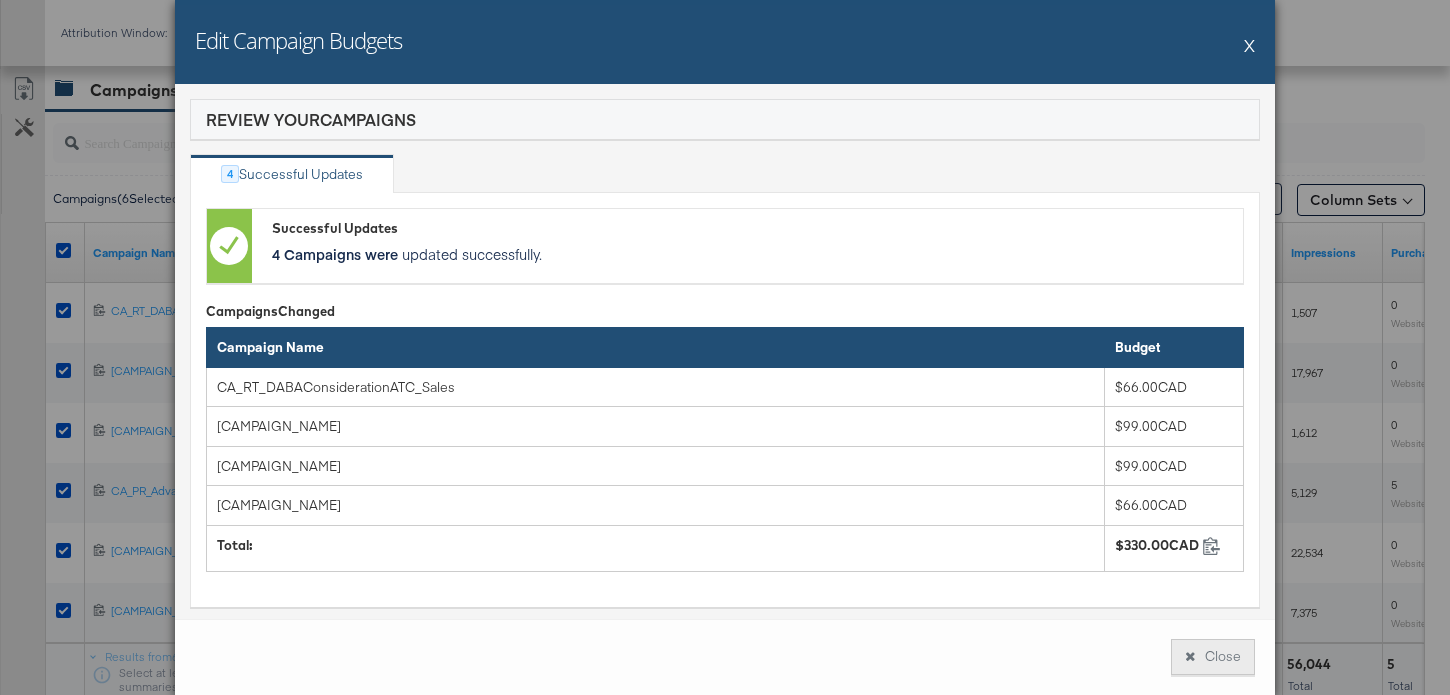 click on "Close" at bounding box center [1213, 657] 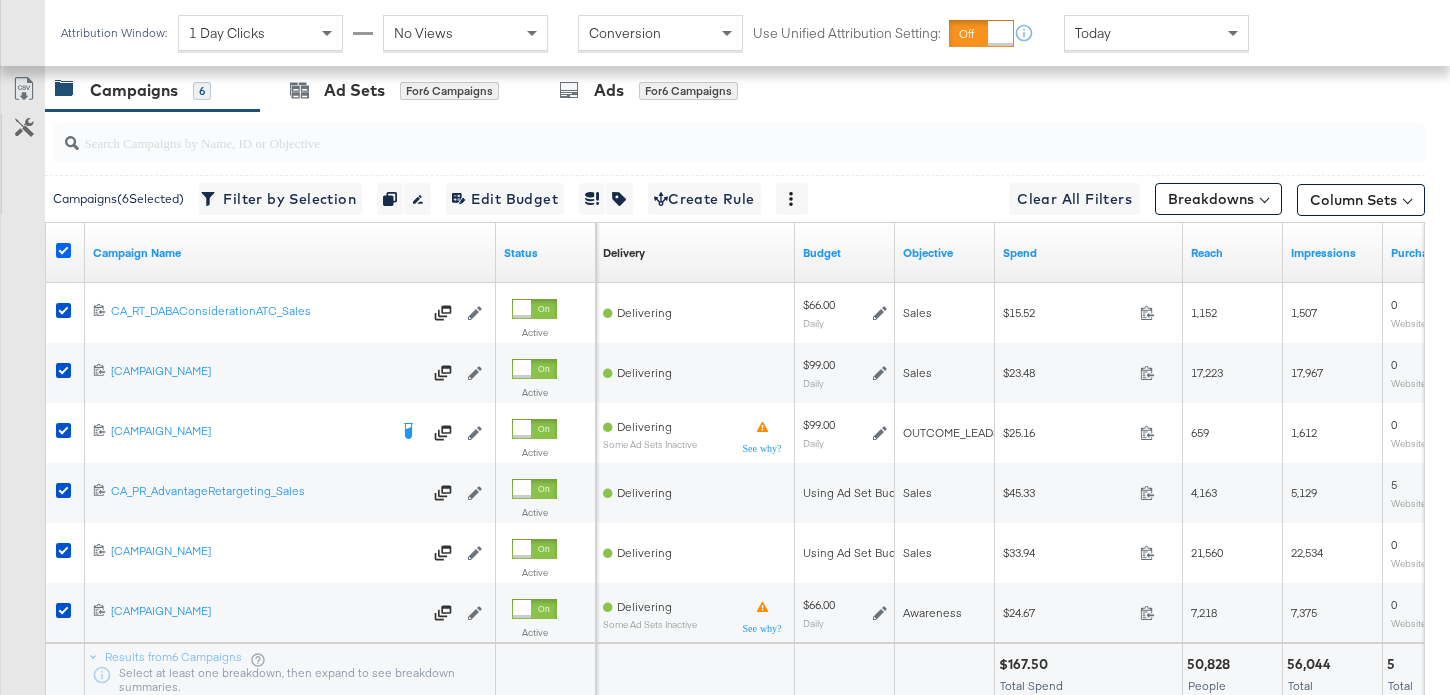 click at bounding box center [63, 250] 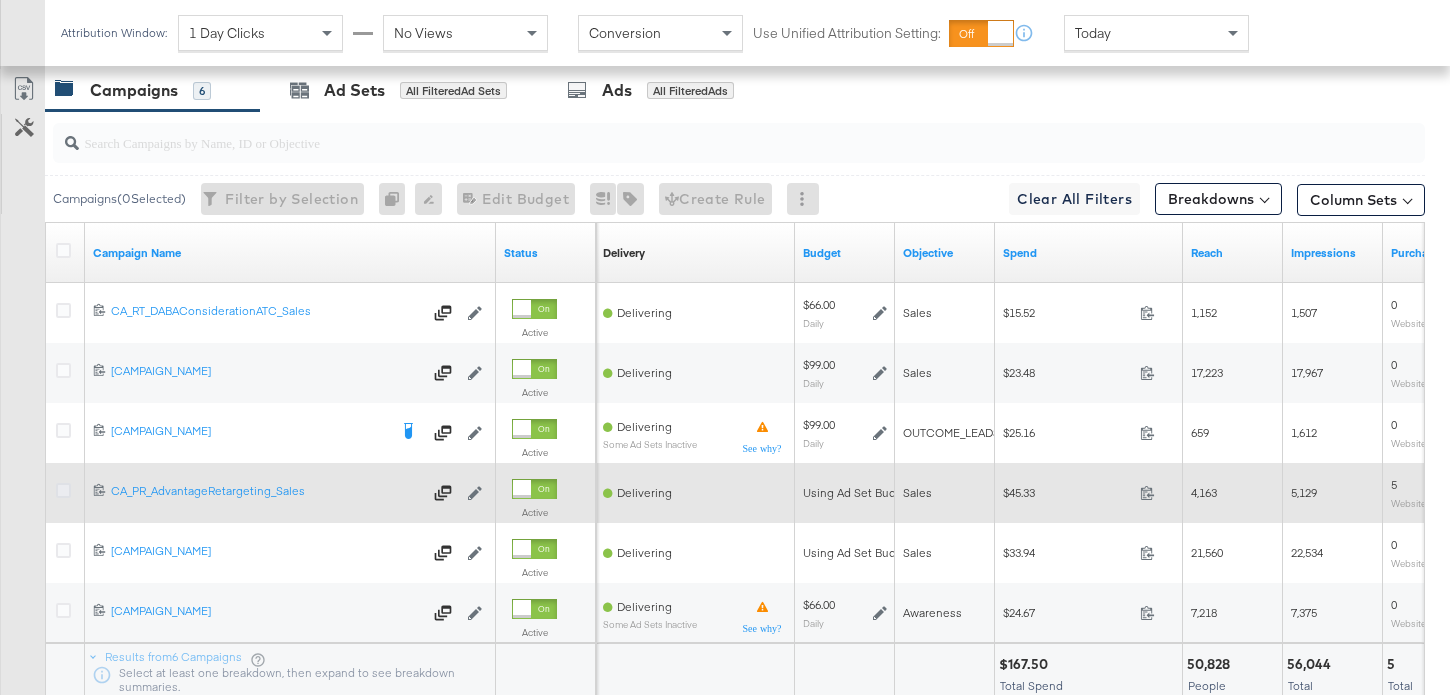 click at bounding box center [63, 490] 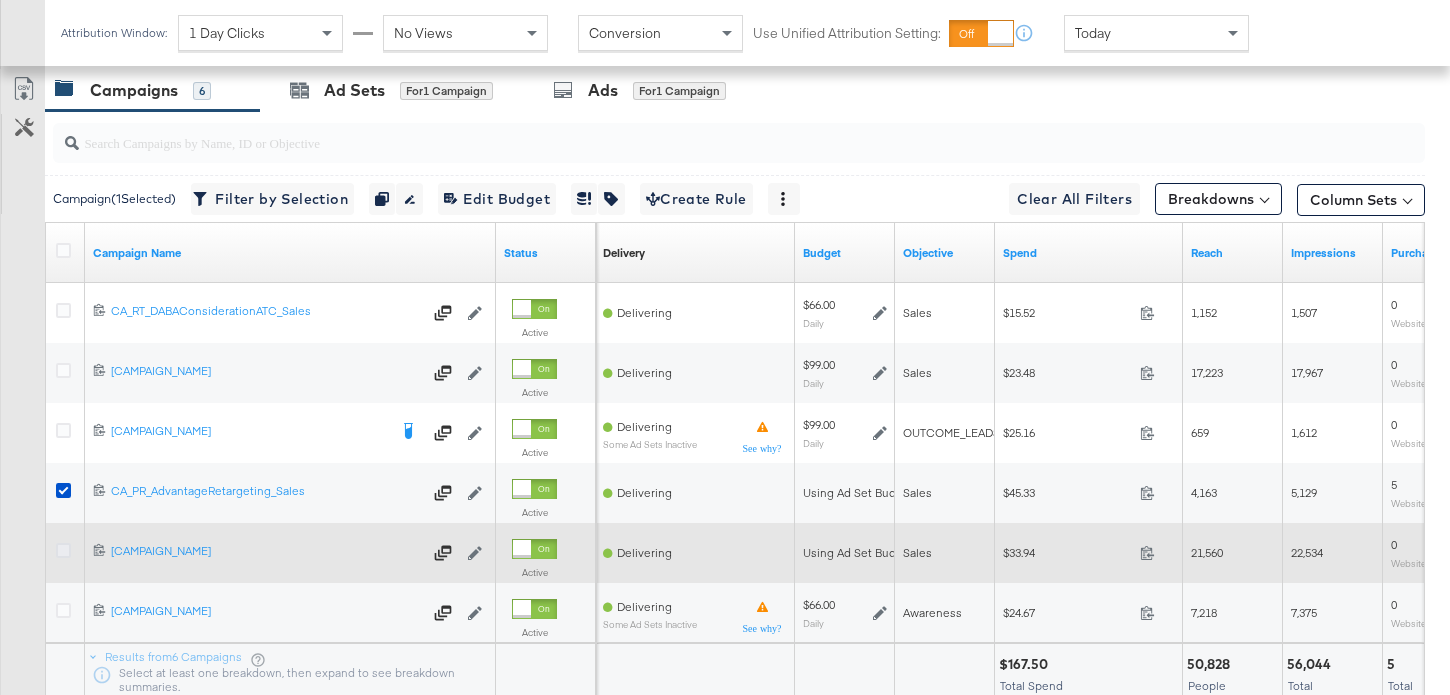 click at bounding box center (63, 550) 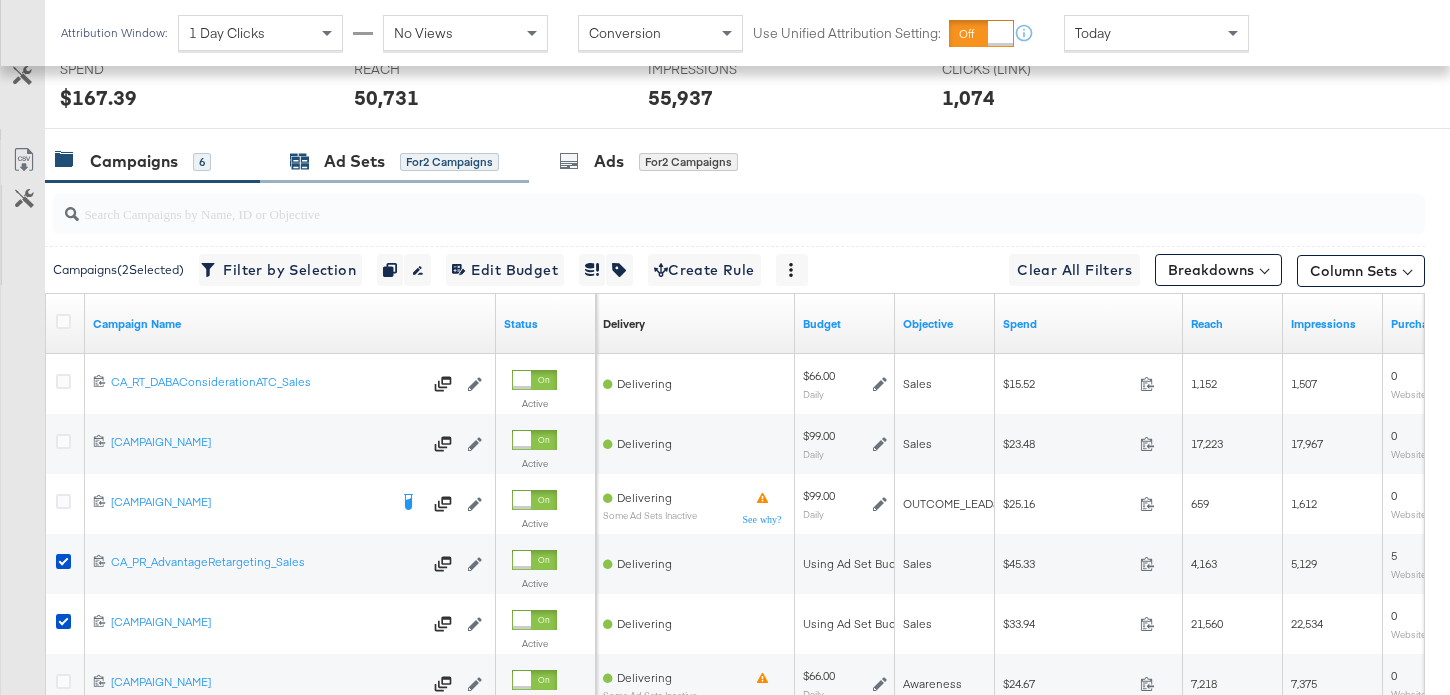 click on "for  2   Campaigns" at bounding box center [449, 162] 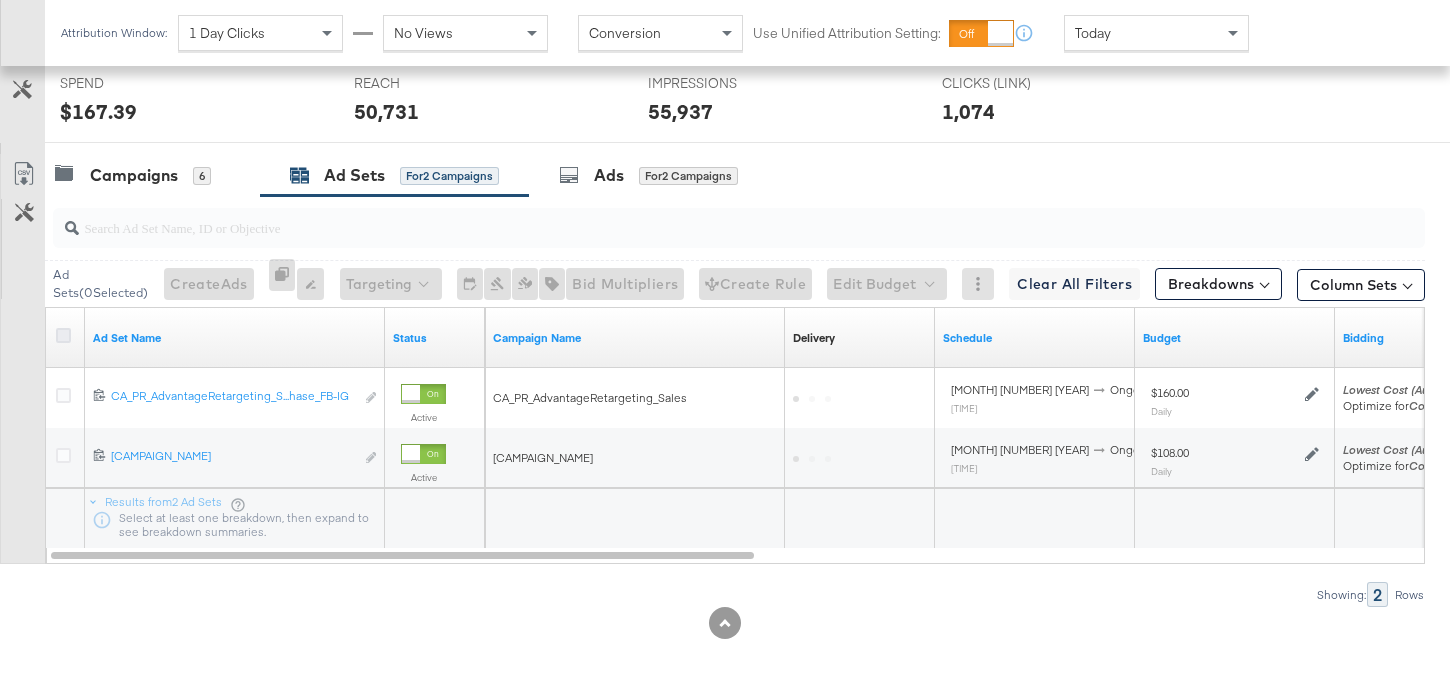 click at bounding box center [63, 335] 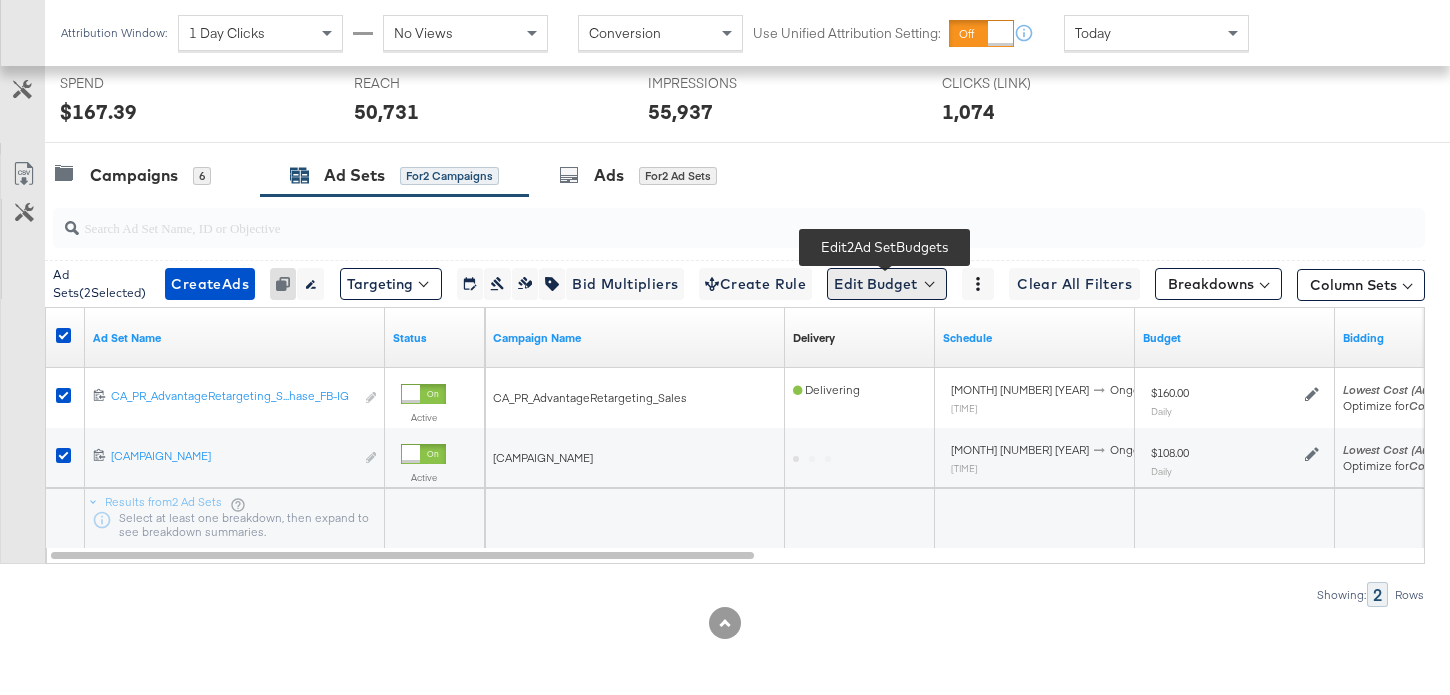 click on "Edit Budget" at bounding box center (887, 284) 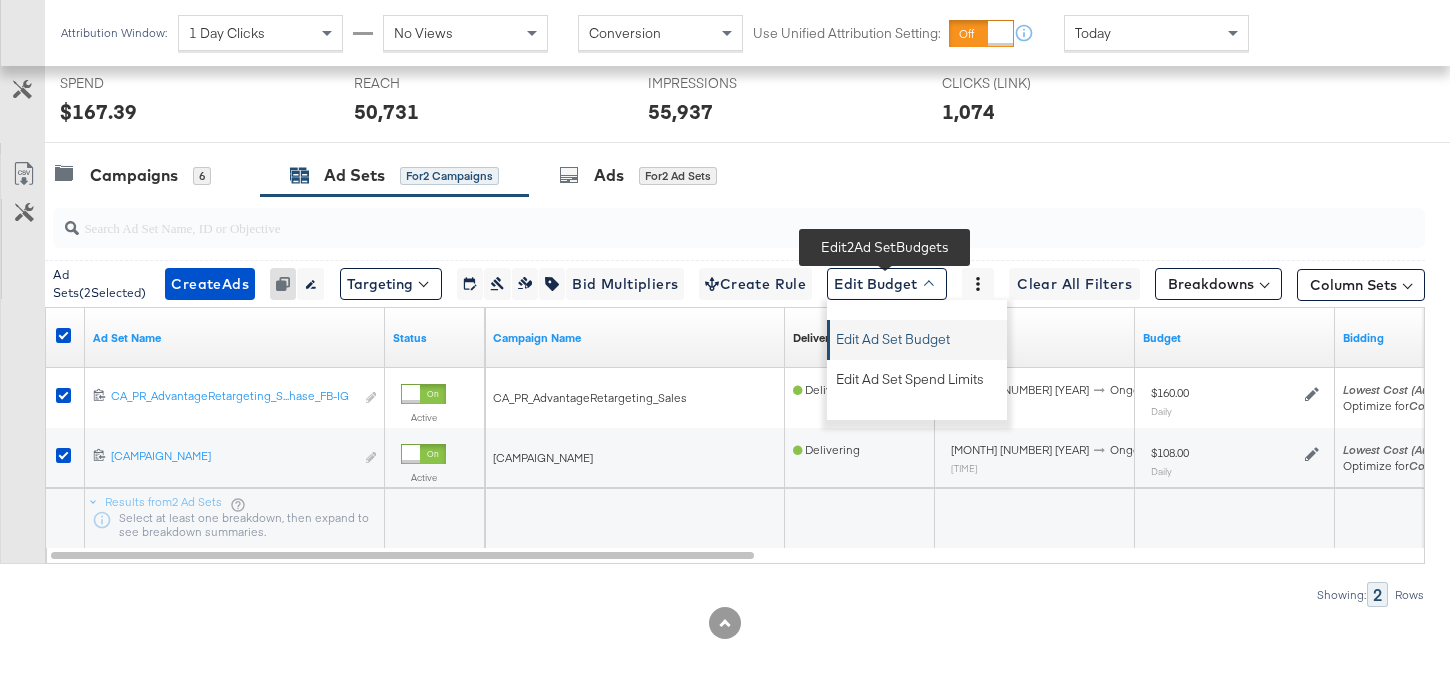 click on "Edit Ad Set Budget" at bounding box center (893, 336) 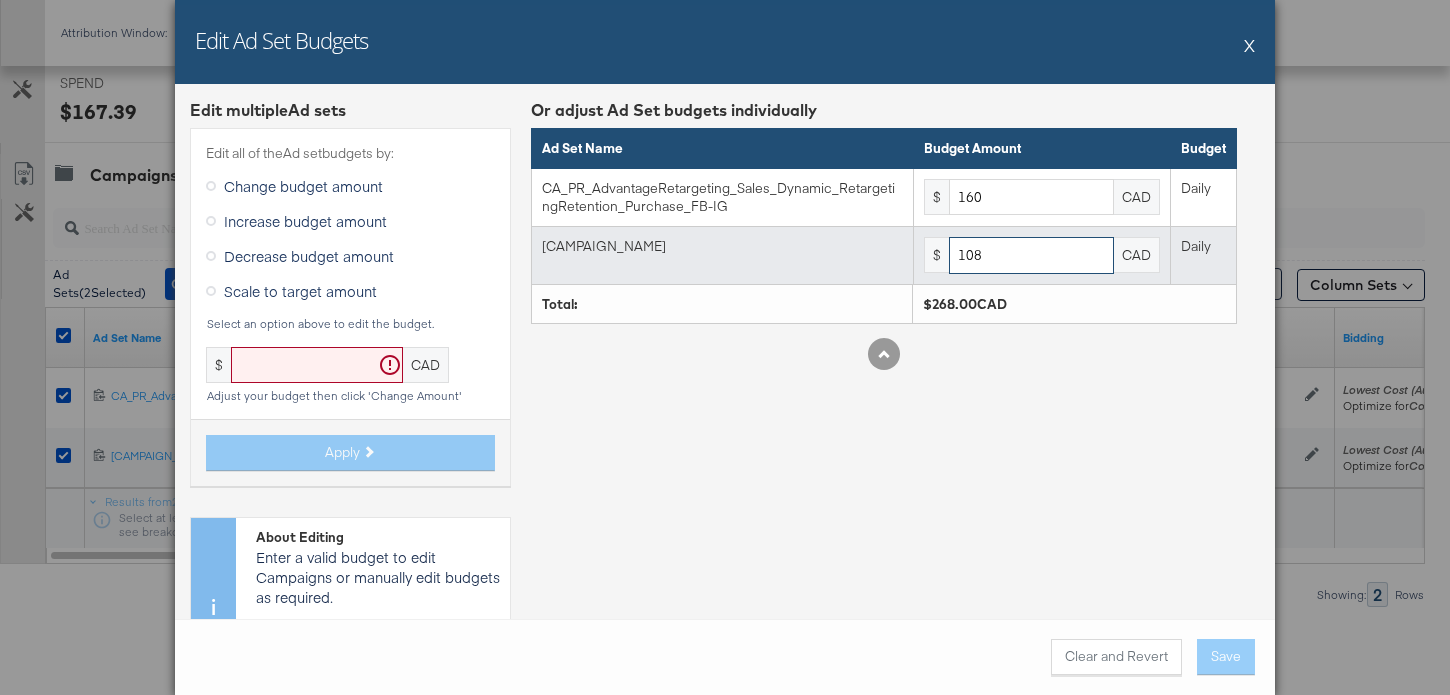 click on "108" at bounding box center [1031, 255] 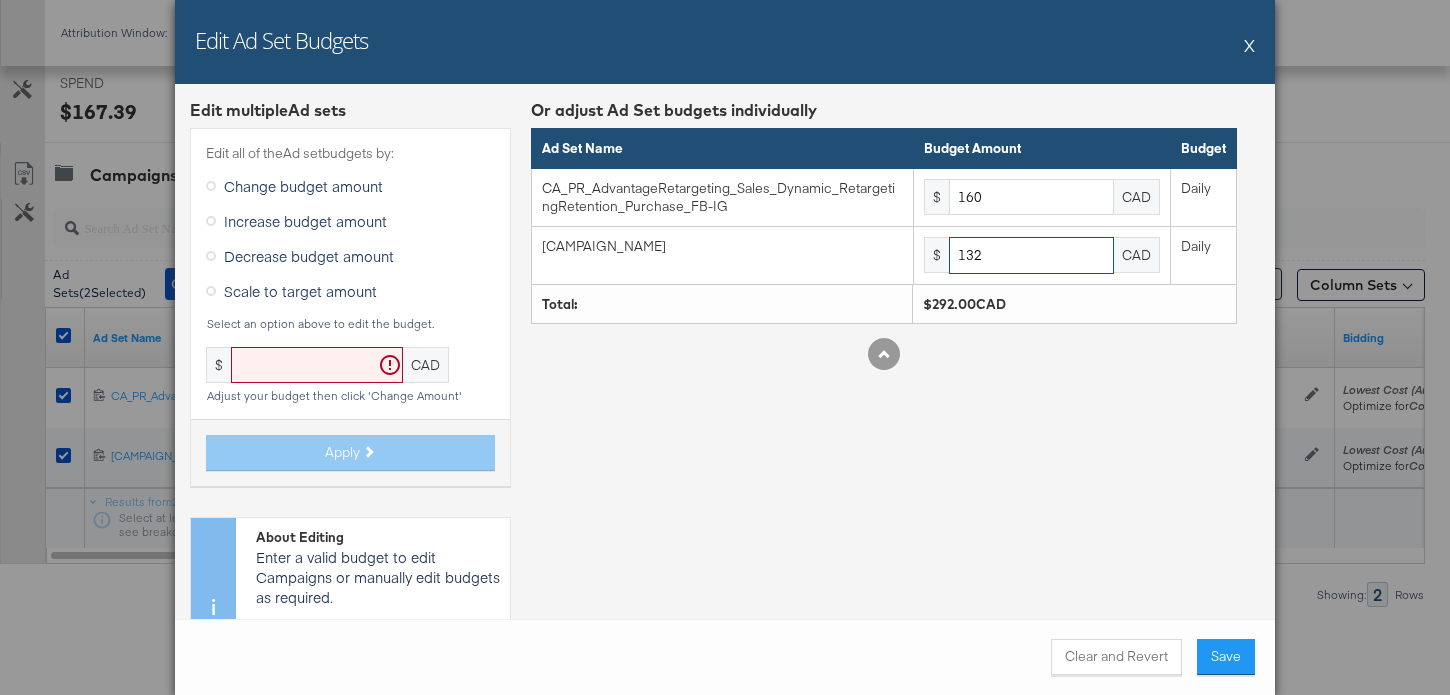 type on "132" 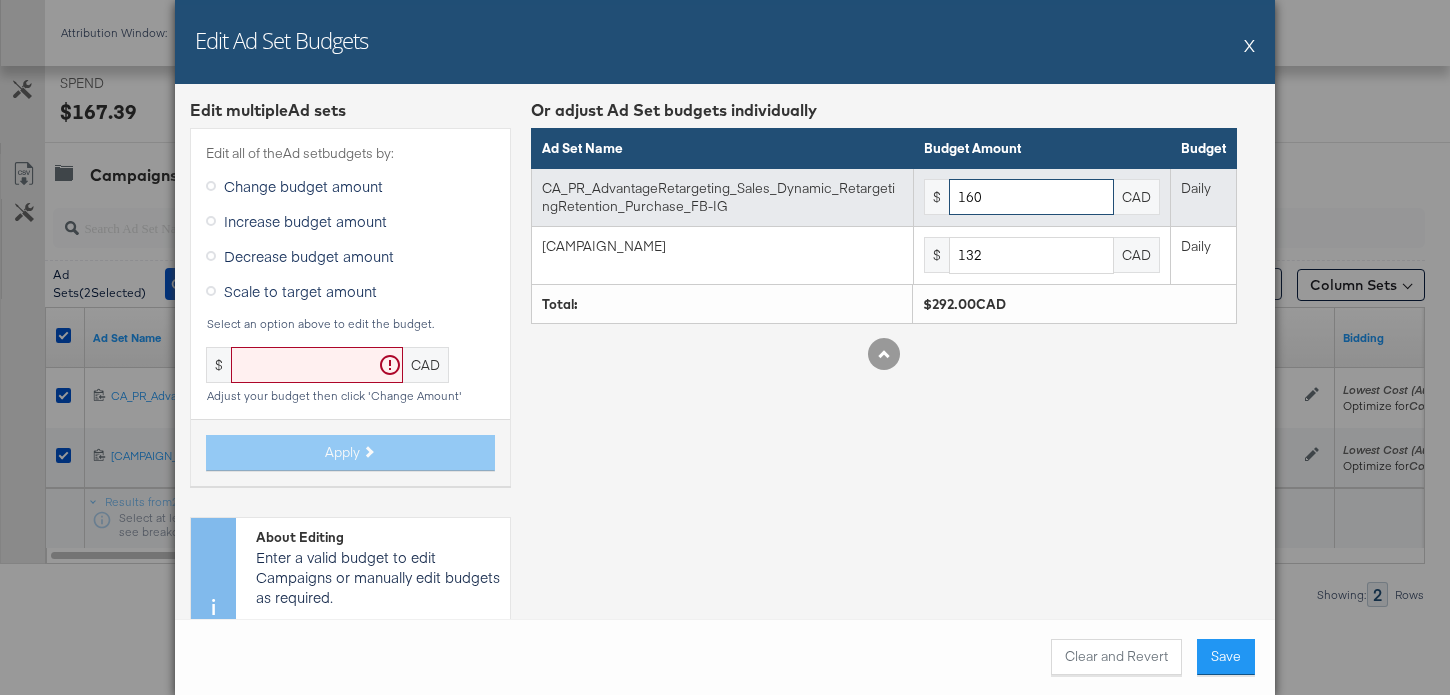 click on "160" at bounding box center (1031, 197) 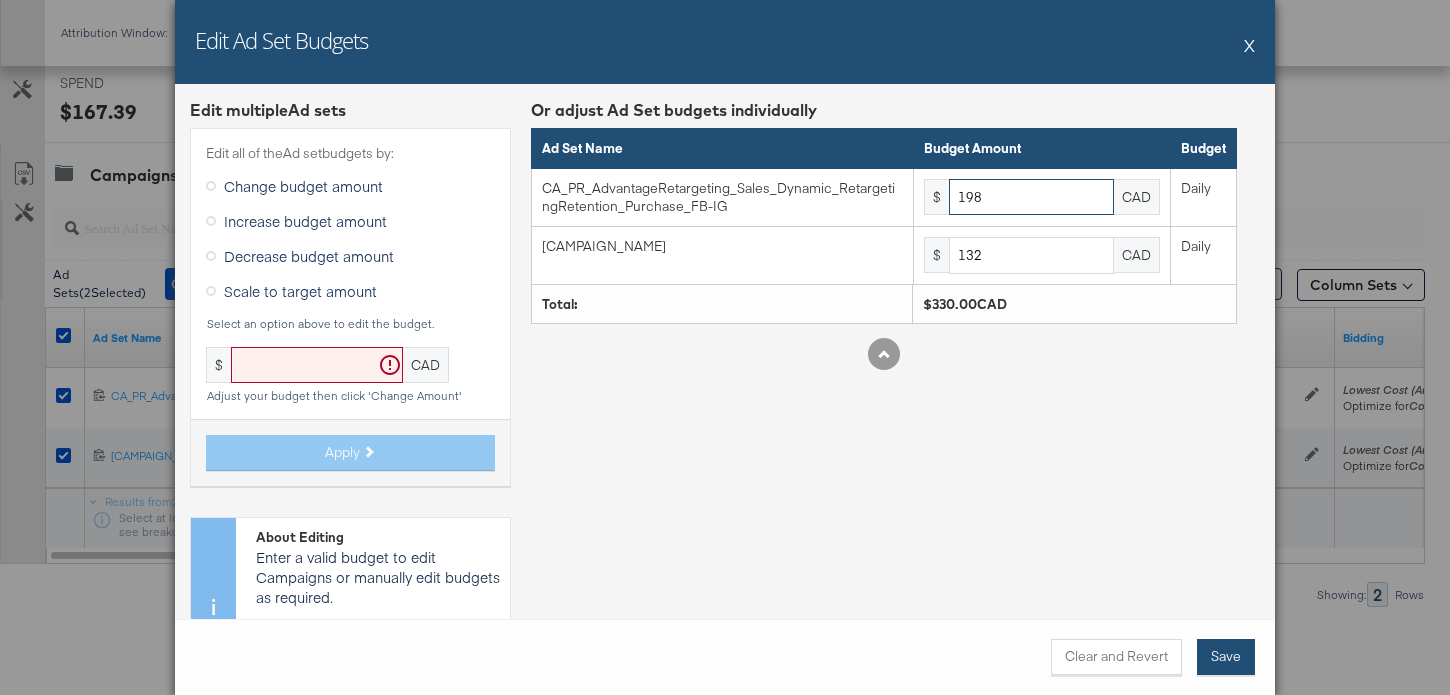 type on "198" 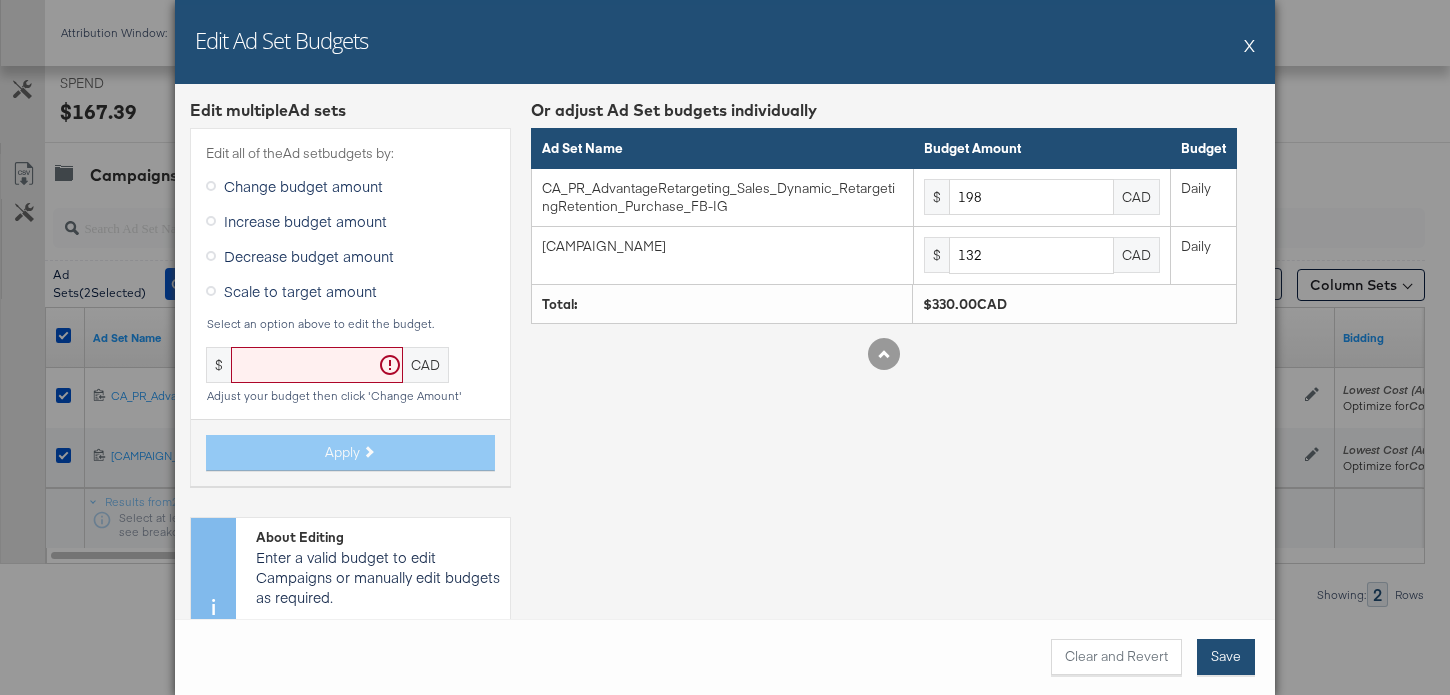 click on "Save" at bounding box center (1226, 657) 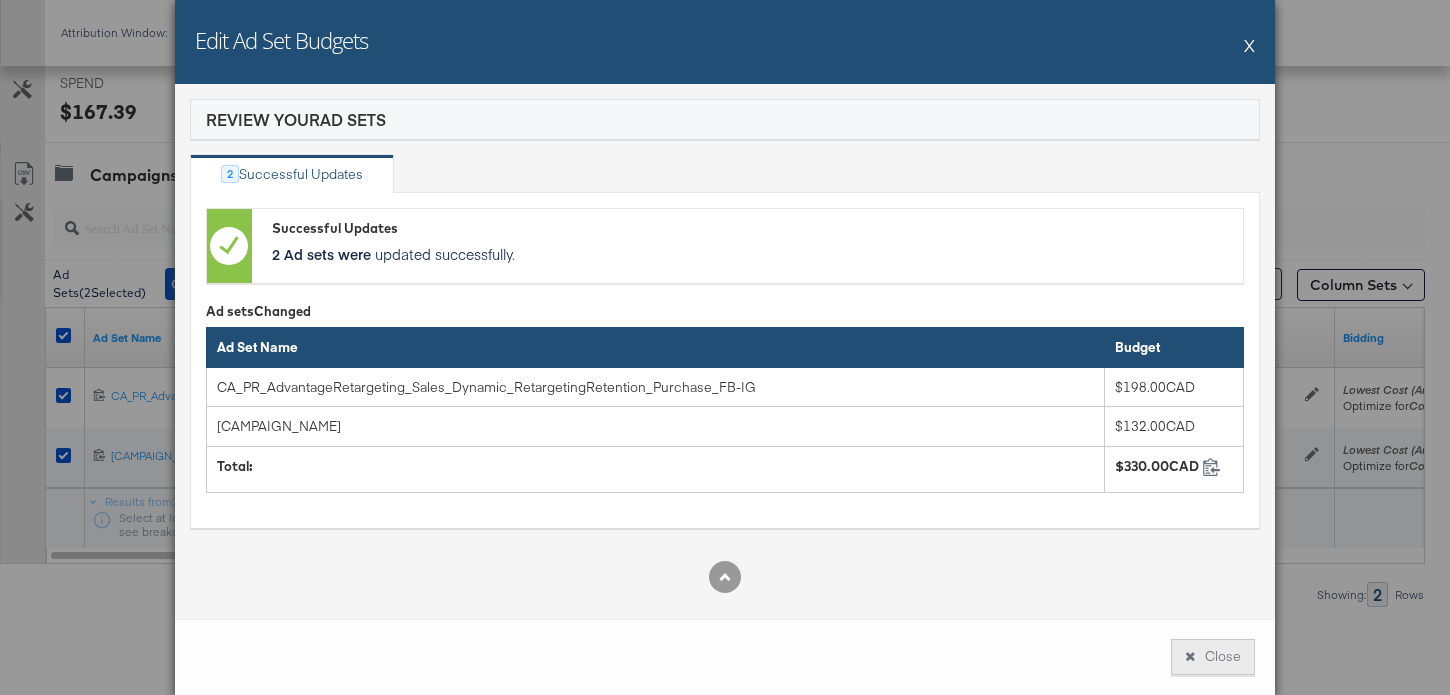 click on "Close" at bounding box center [1213, 657] 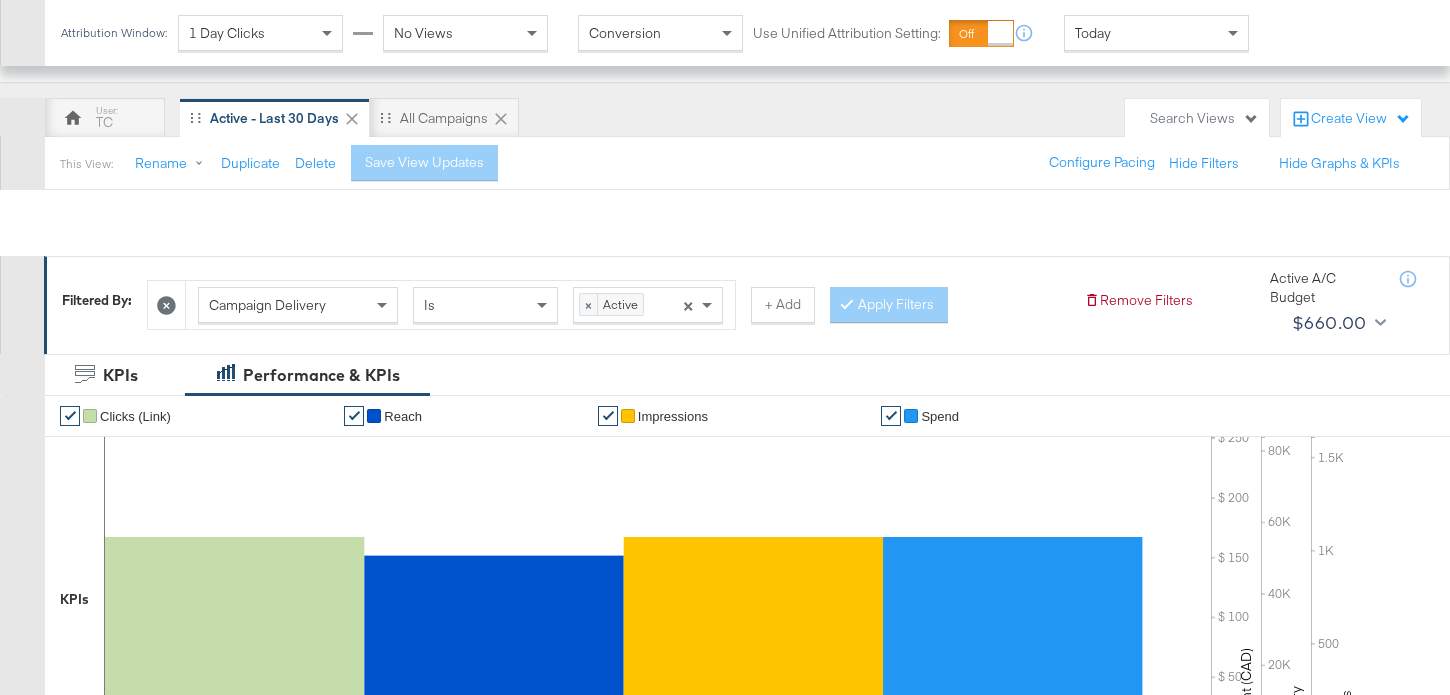 scroll, scrollTop: 28, scrollLeft: 0, axis: vertical 